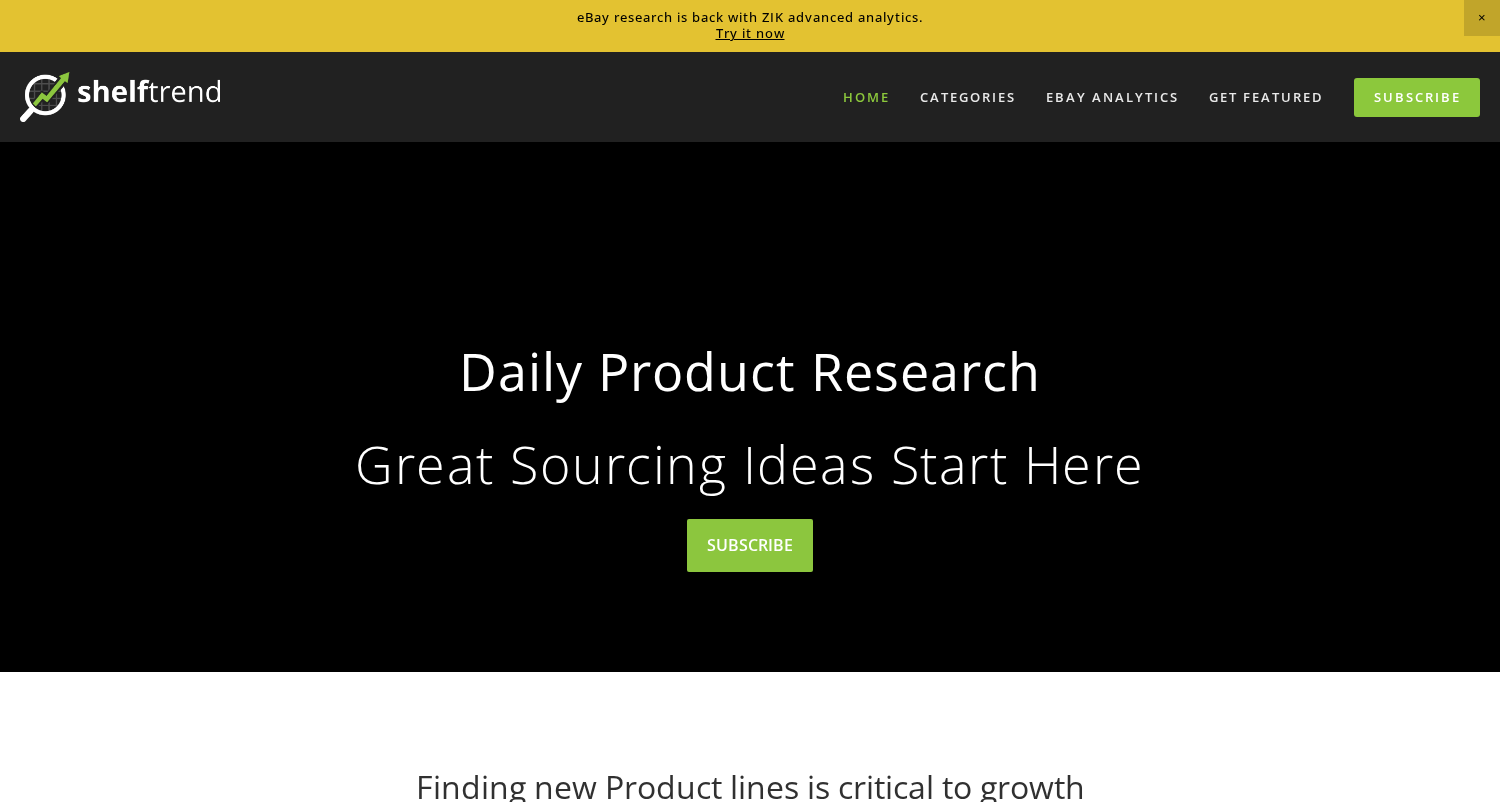 scroll, scrollTop: 0, scrollLeft: 0, axis: both 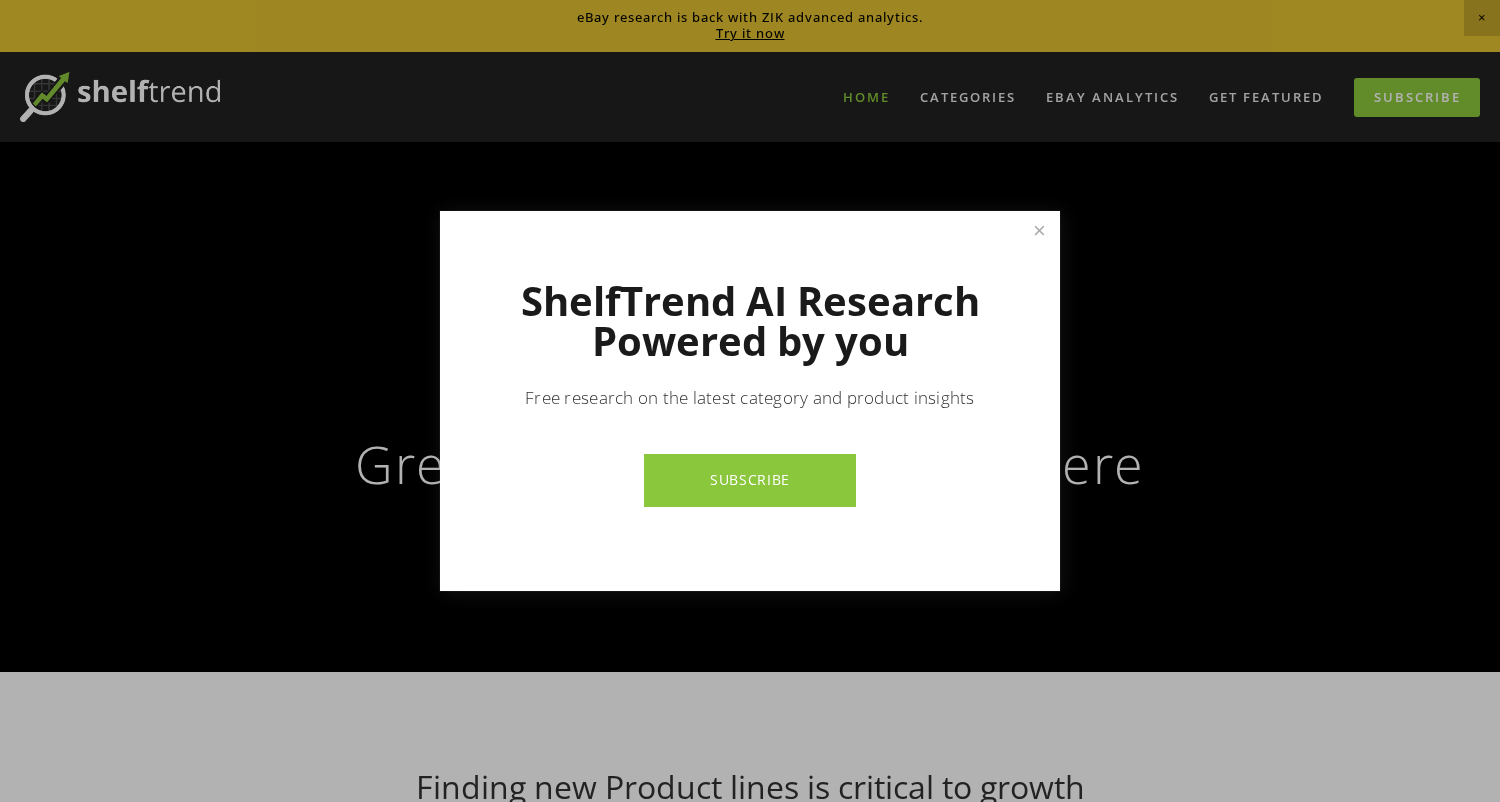 click on "SUBSCRIBE" at bounding box center (749, 480) 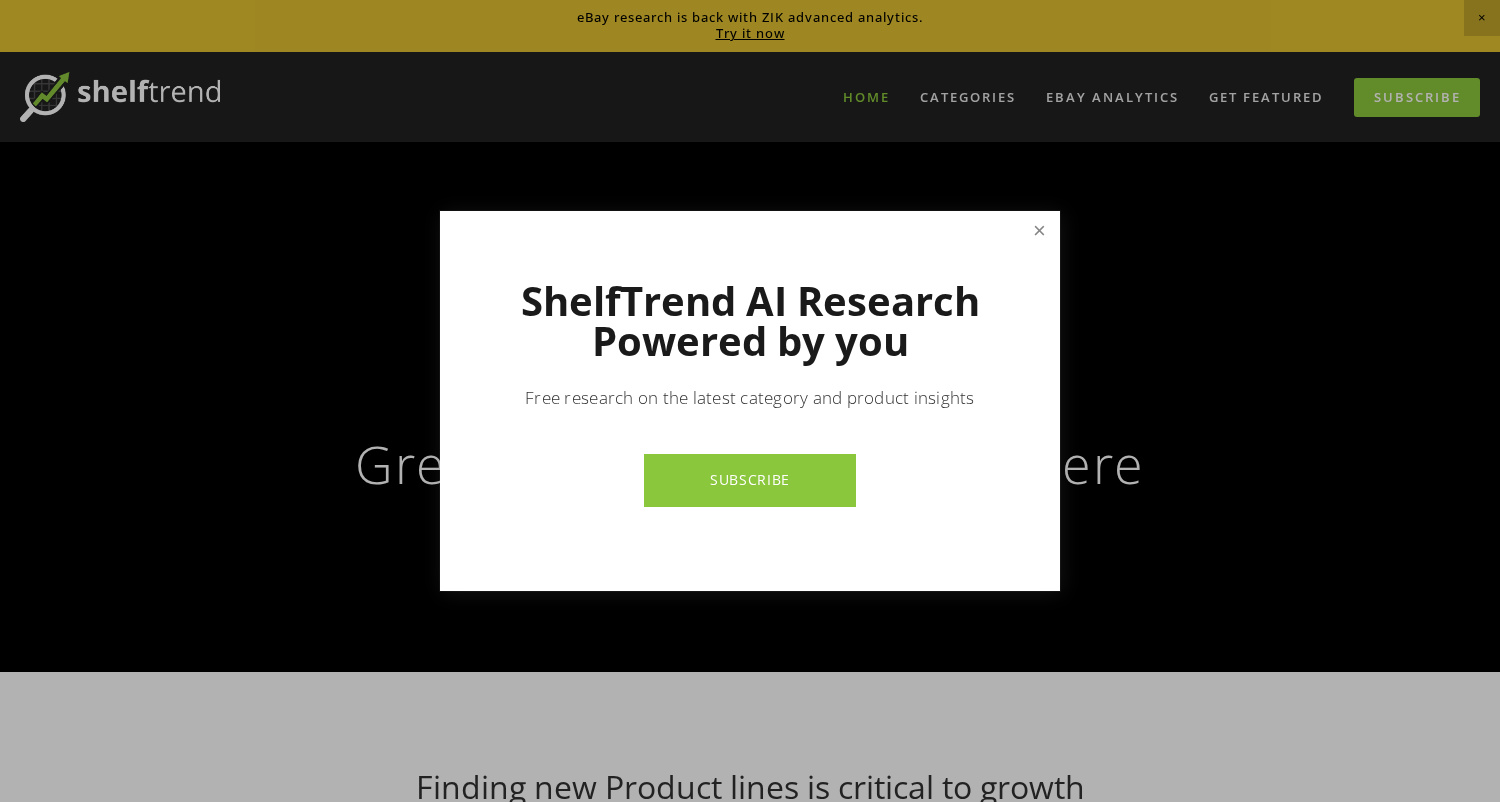 click at bounding box center [1039, 231] 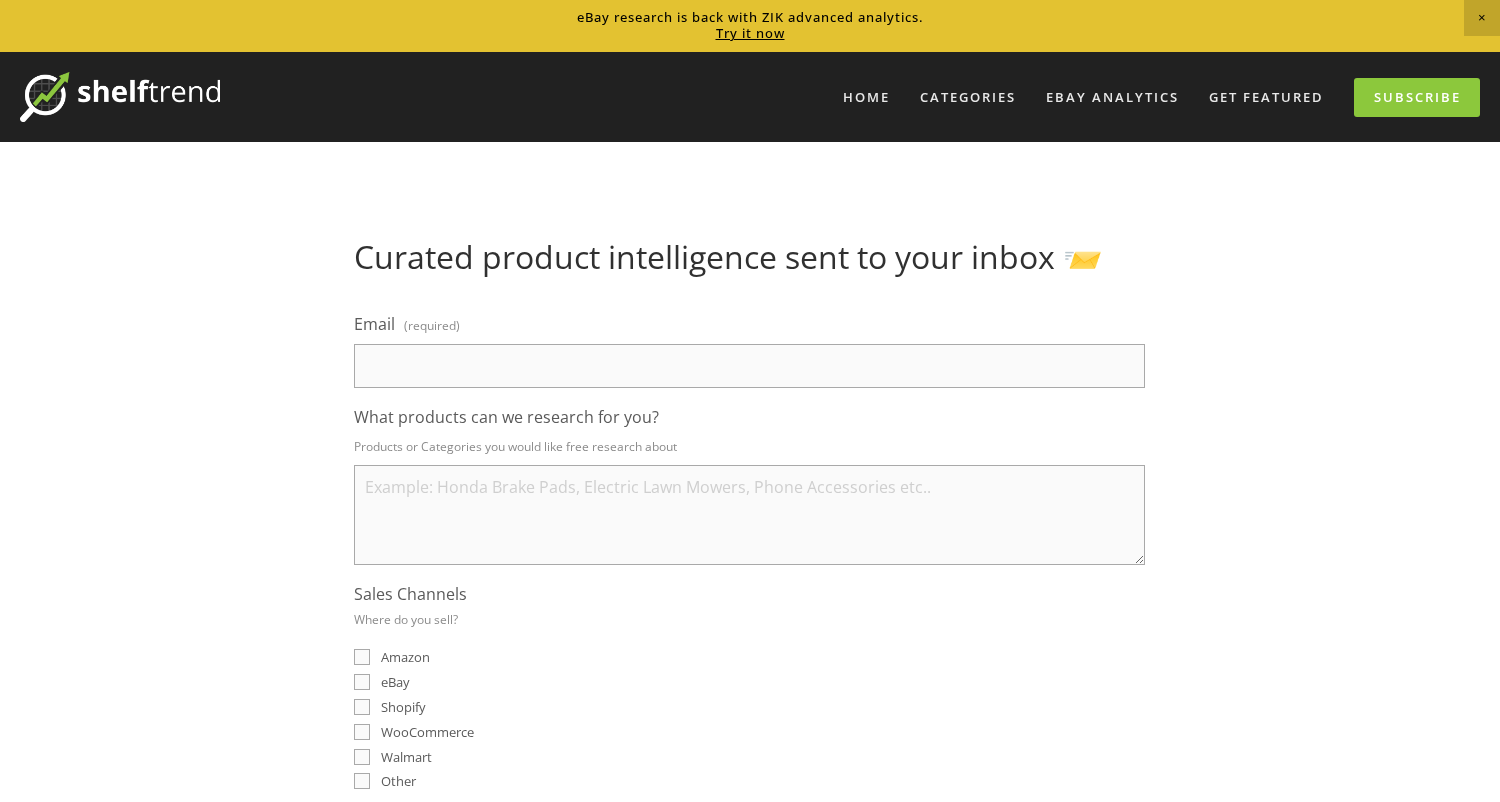 scroll, scrollTop: 0, scrollLeft: 0, axis: both 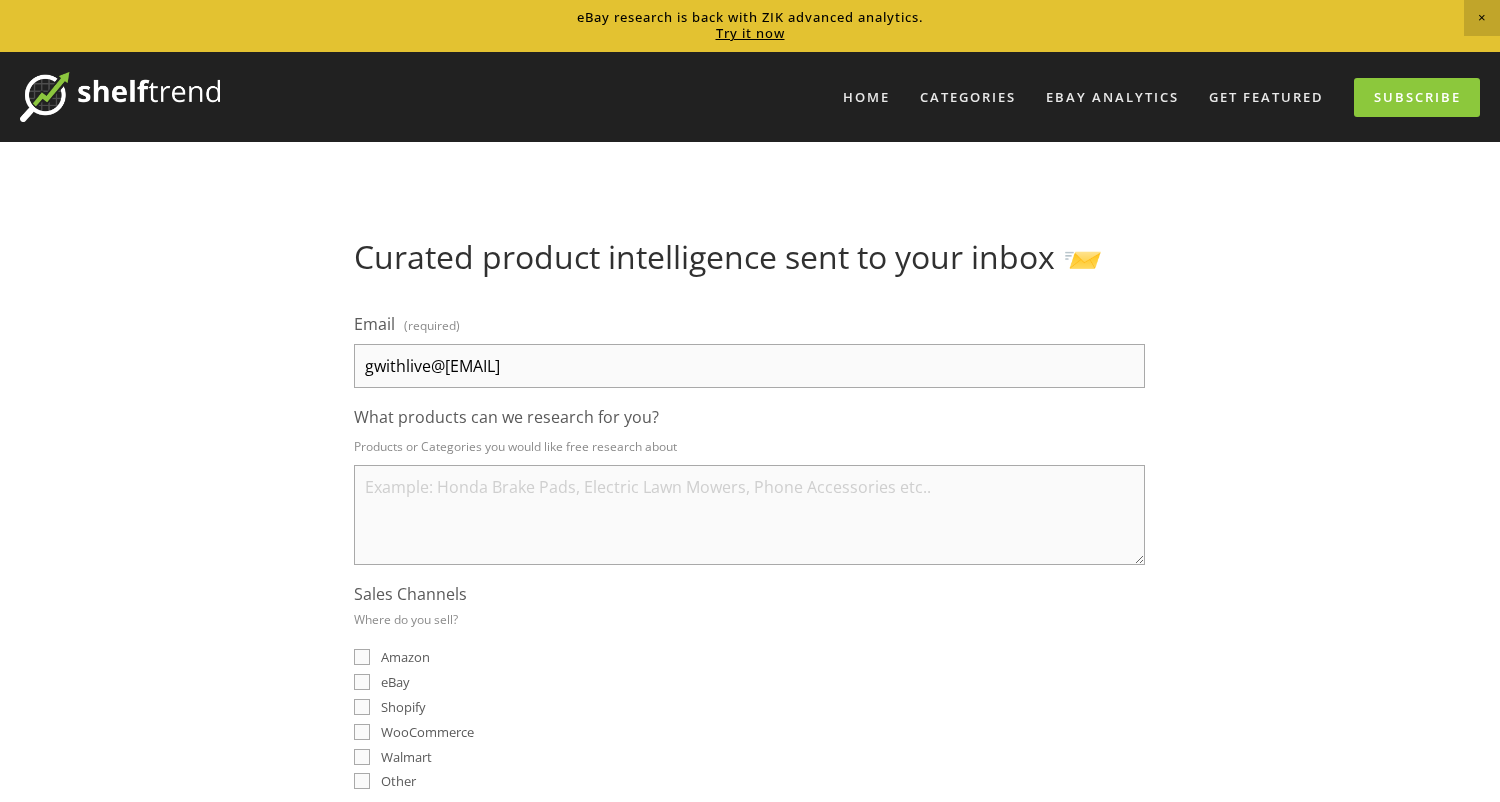 type on "gwithlive@gmail.com" 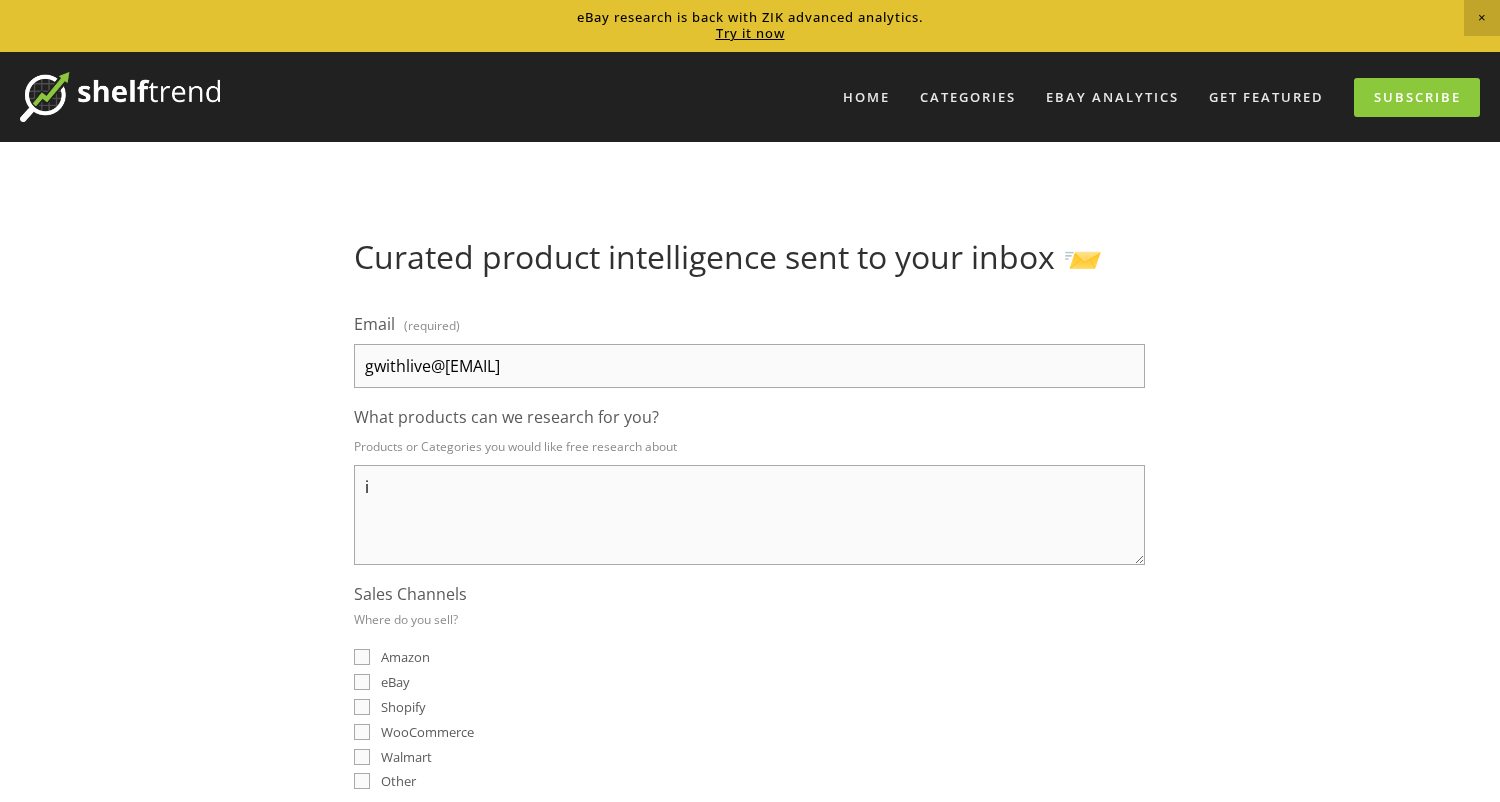 type on "im" 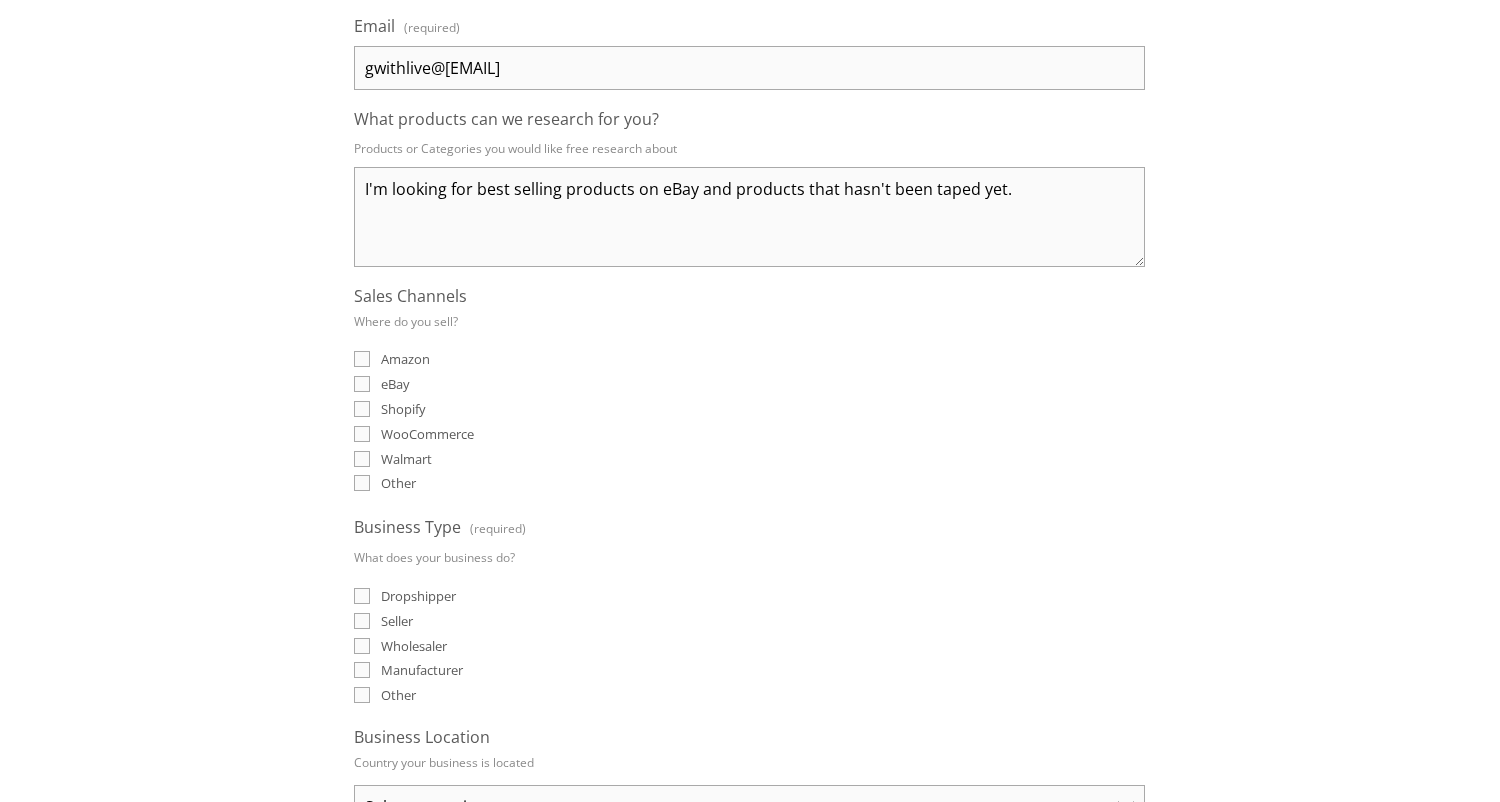 scroll, scrollTop: 484, scrollLeft: 0, axis: vertical 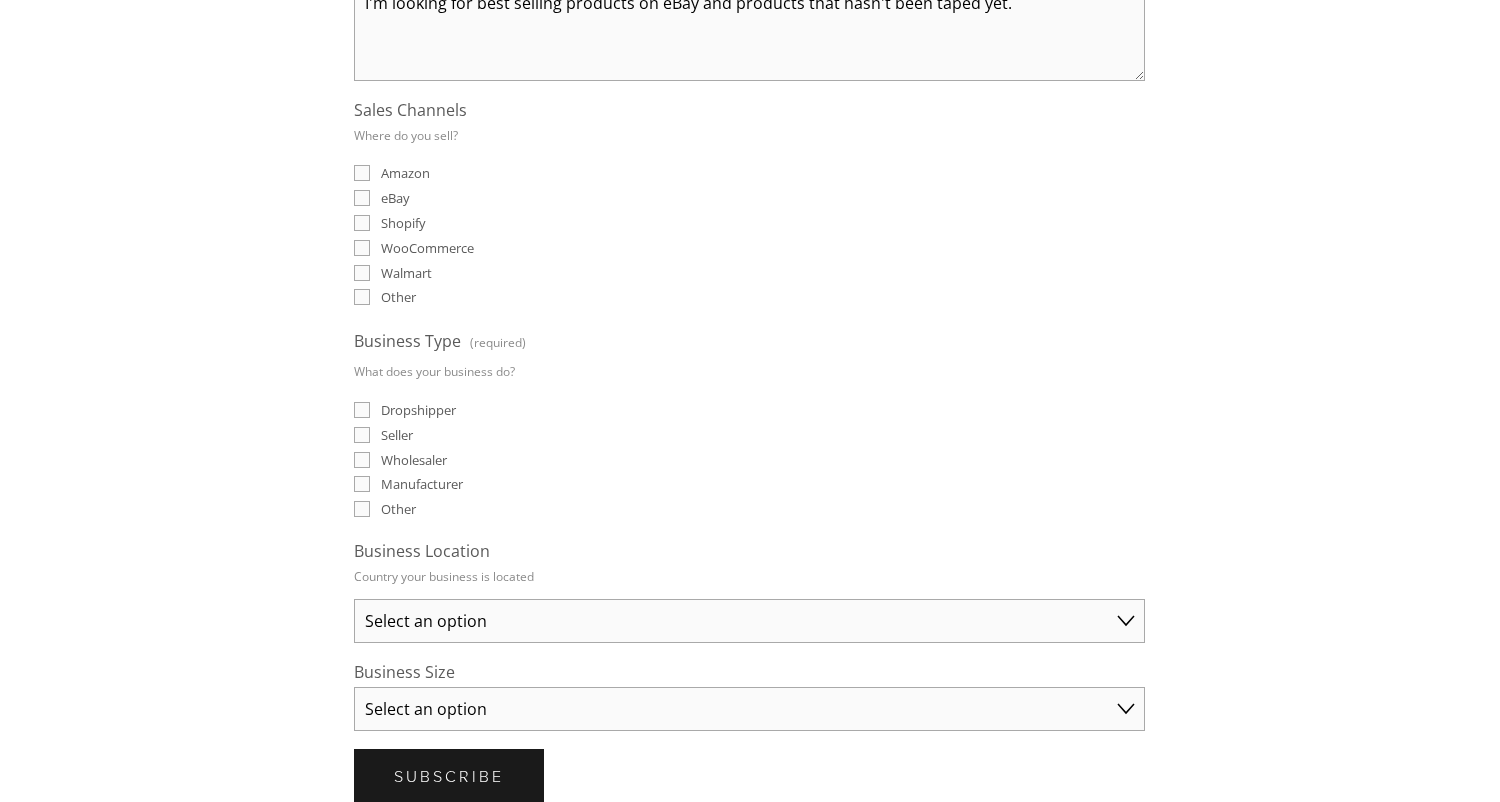 type on "I'm looking for best selling products on eBay and products that hasn't been taped yet." 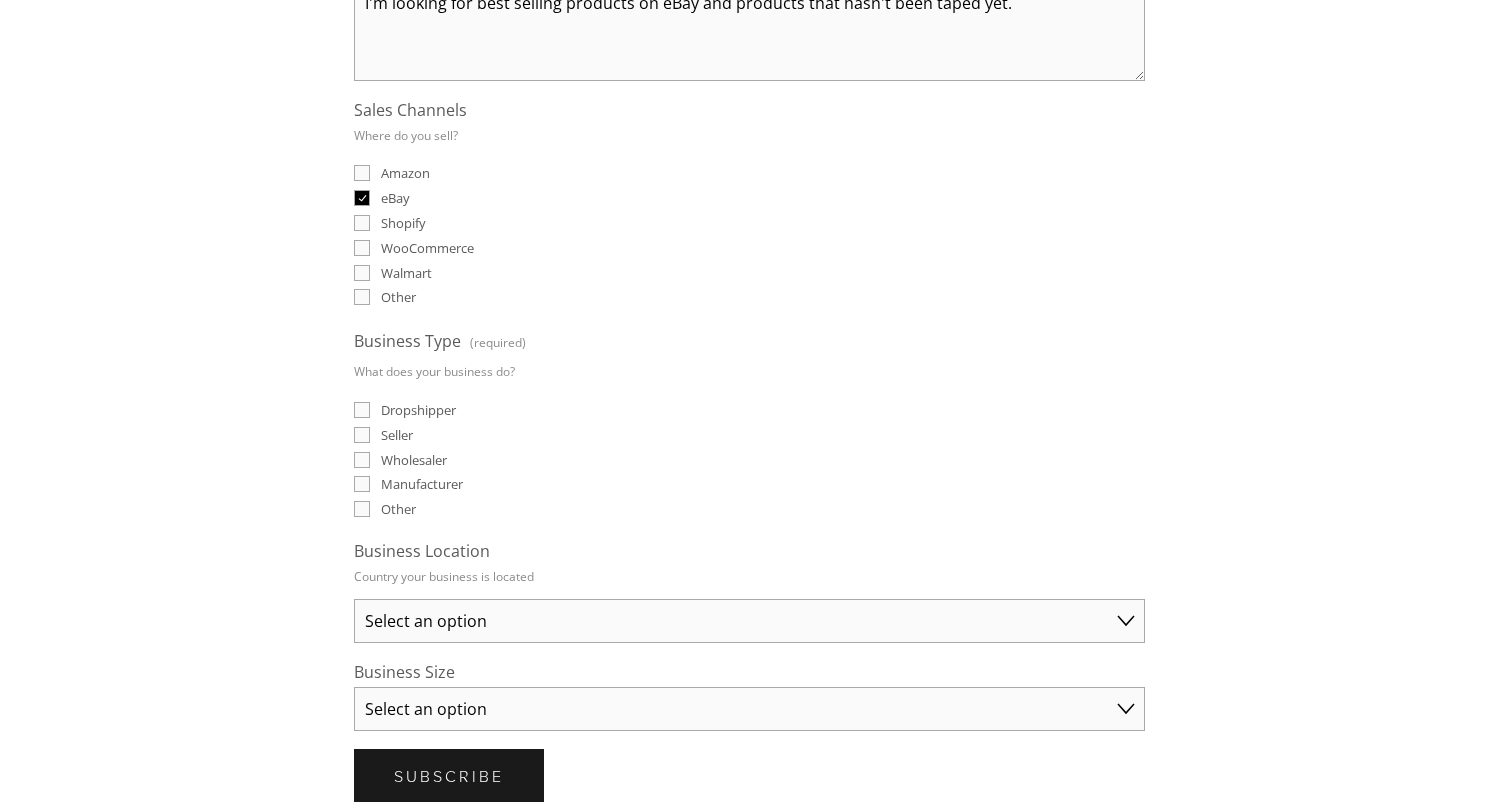 checkbox on "true" 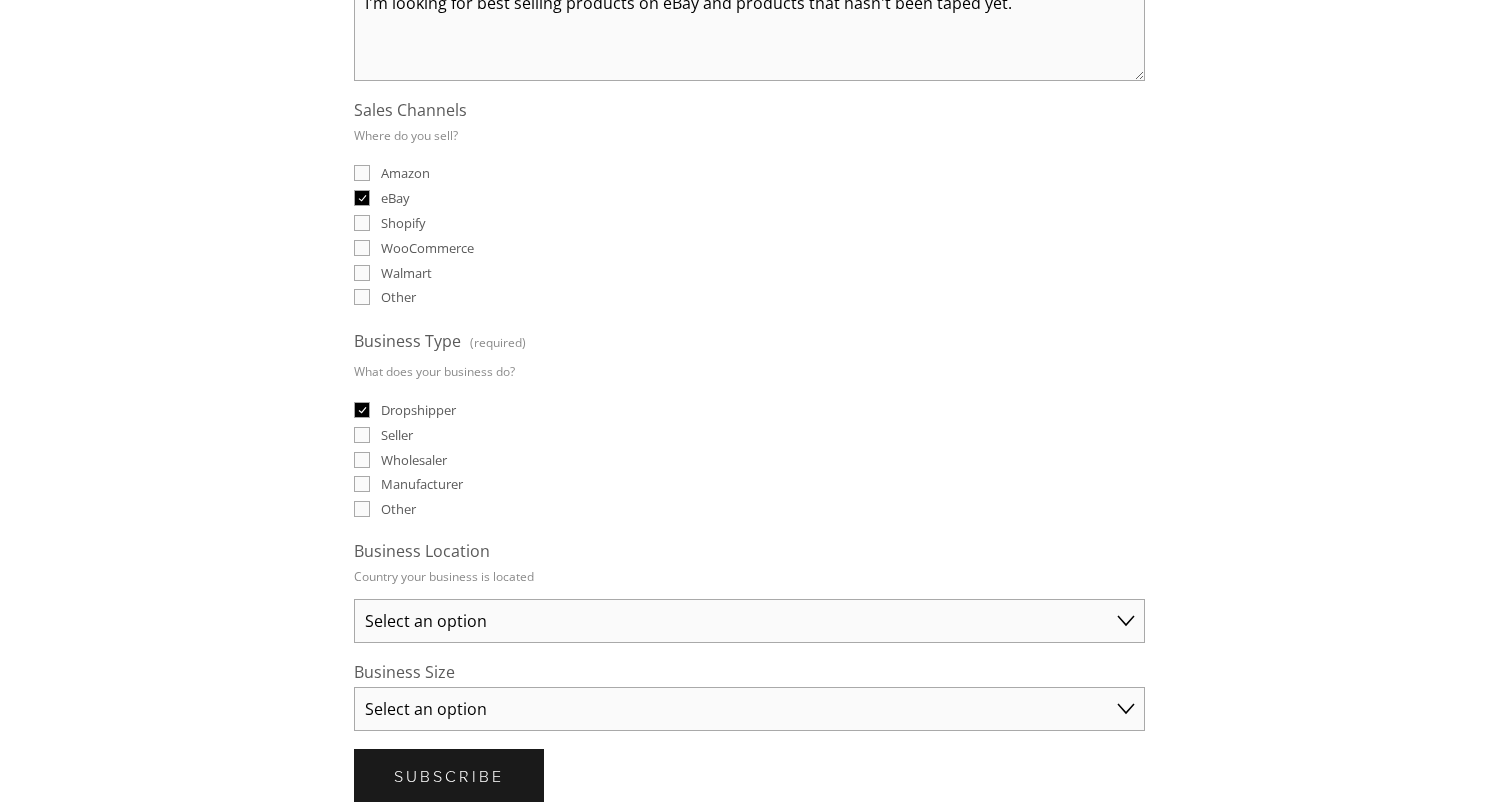 checkbox on "true" 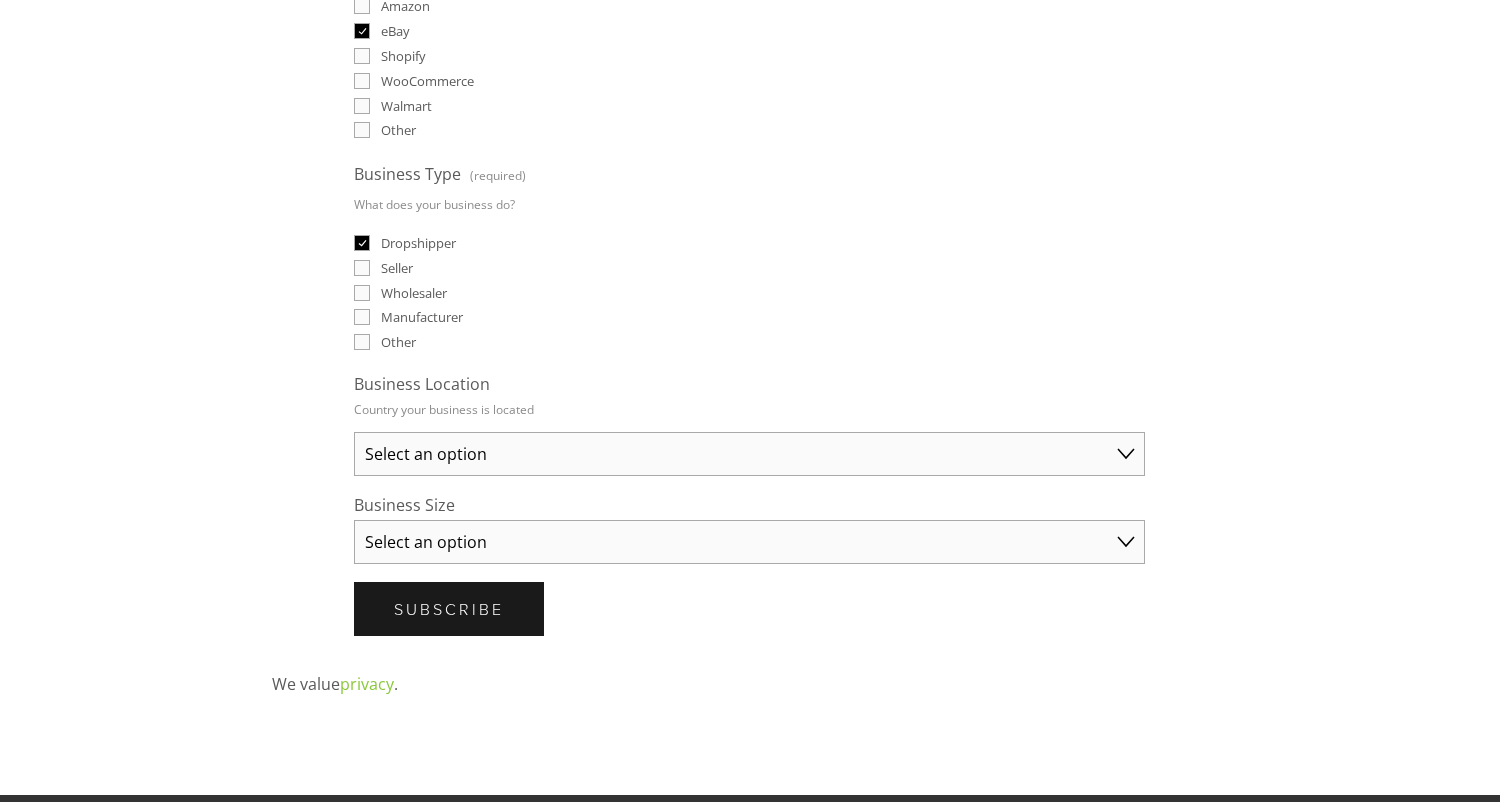 scroll, scrollTop: 653, scrollLeft: 0, axis: vertical 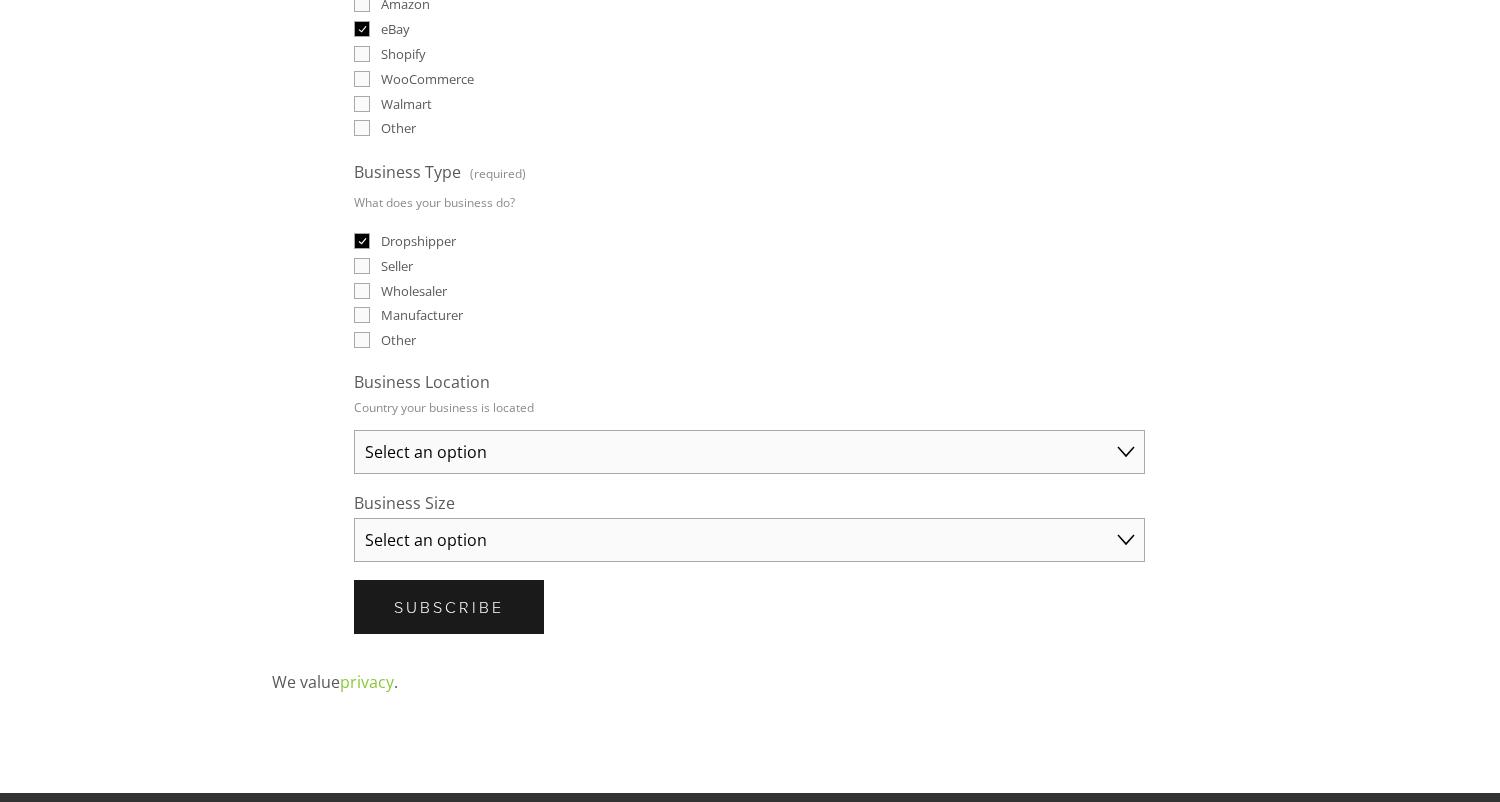 click on "Select an option Australia United States United Kingdom China Japan Germany Canada Other" at bounding box center (749, 452) 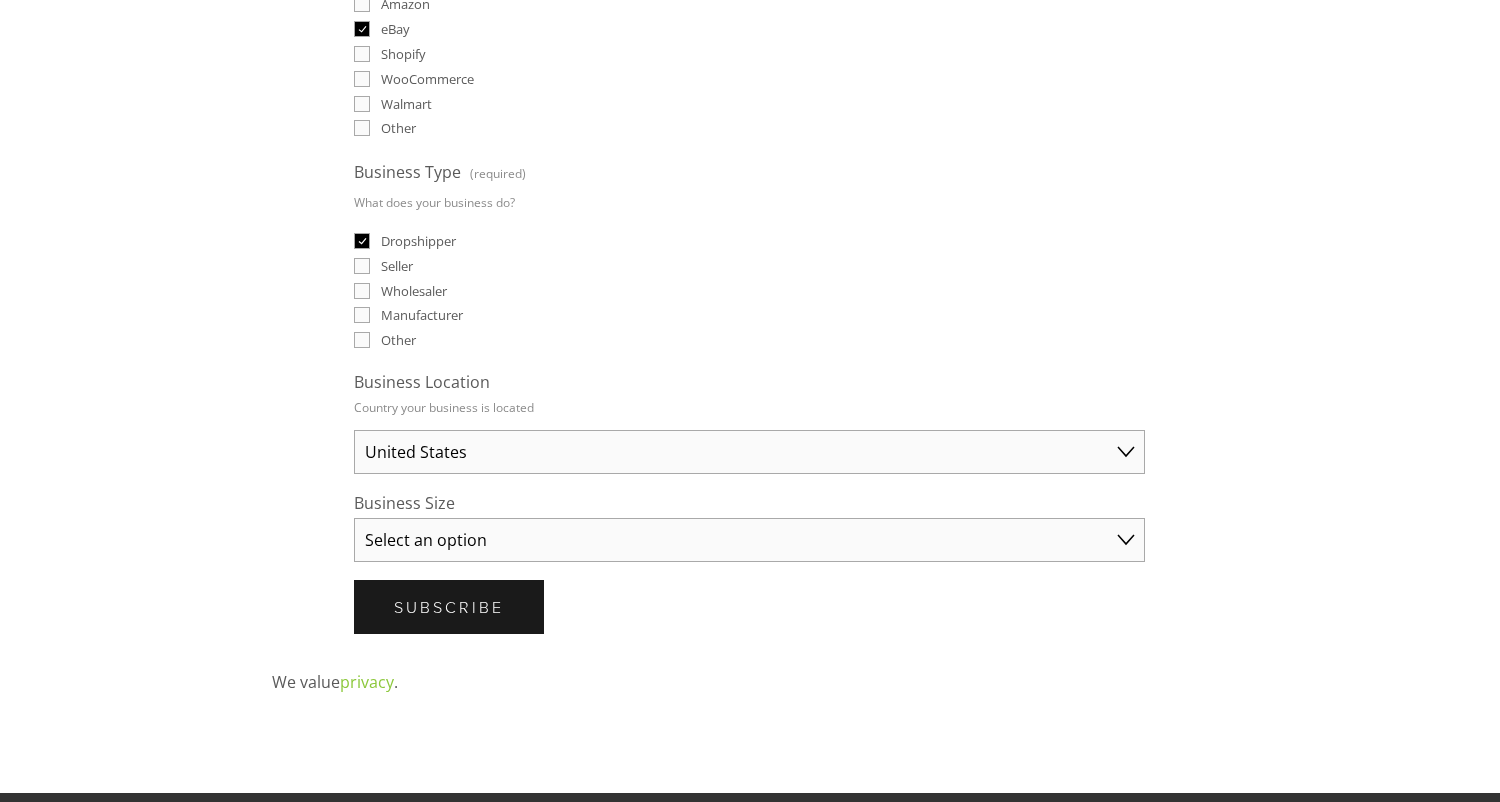 click on "Select an option Australia United States United Kingdom China Japan Germany Canada Other" at bounding box center (749, 452) 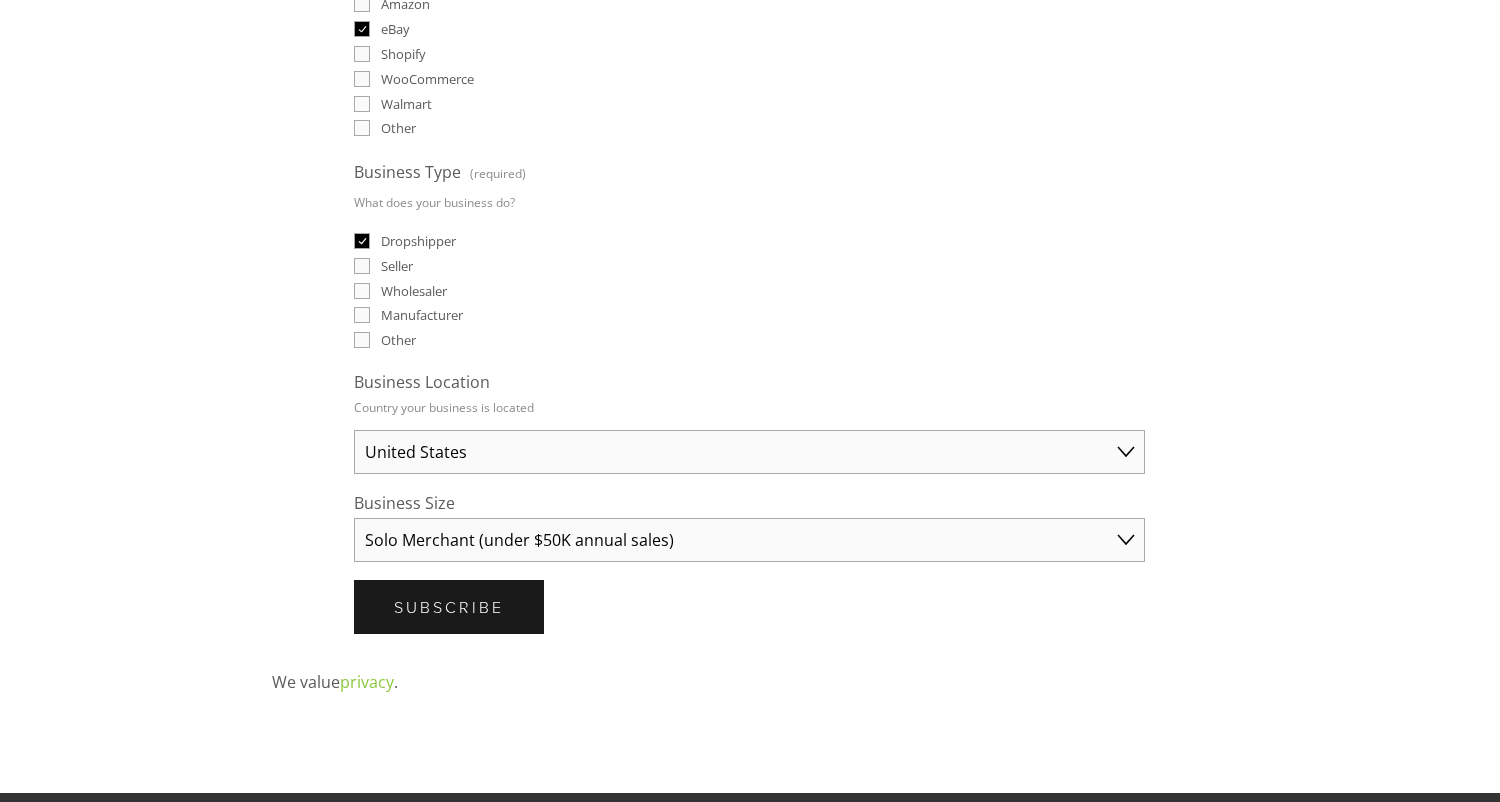click on "Select an option Solo Merchant (under $50K annual sales) Small Business ($50K - $250K annual sales) Established Business (Over $250K annual sales)" at bounding box center [749, 540] 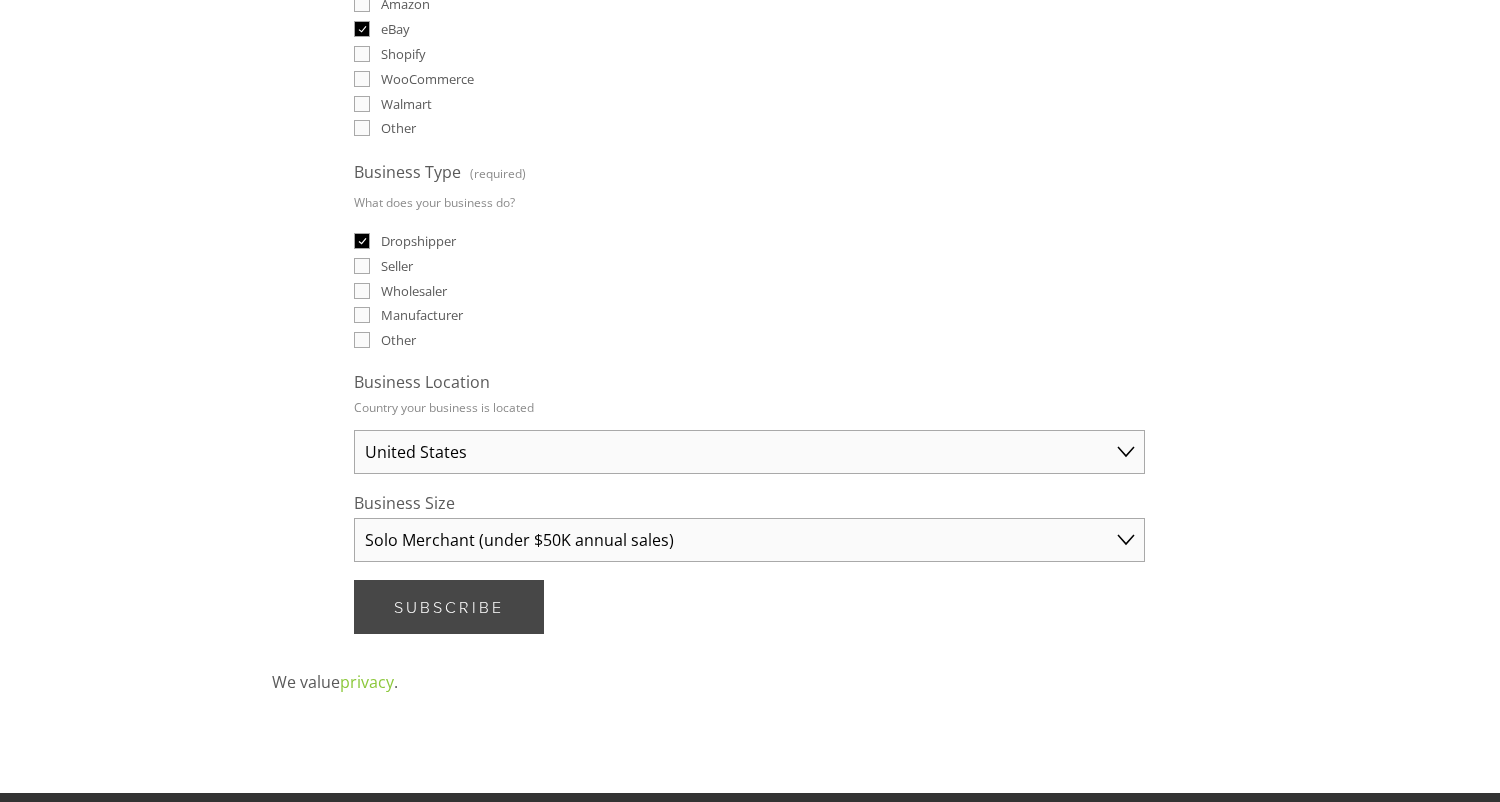 click on "Subscribe Subscribe" at bounding box center [449, 607] 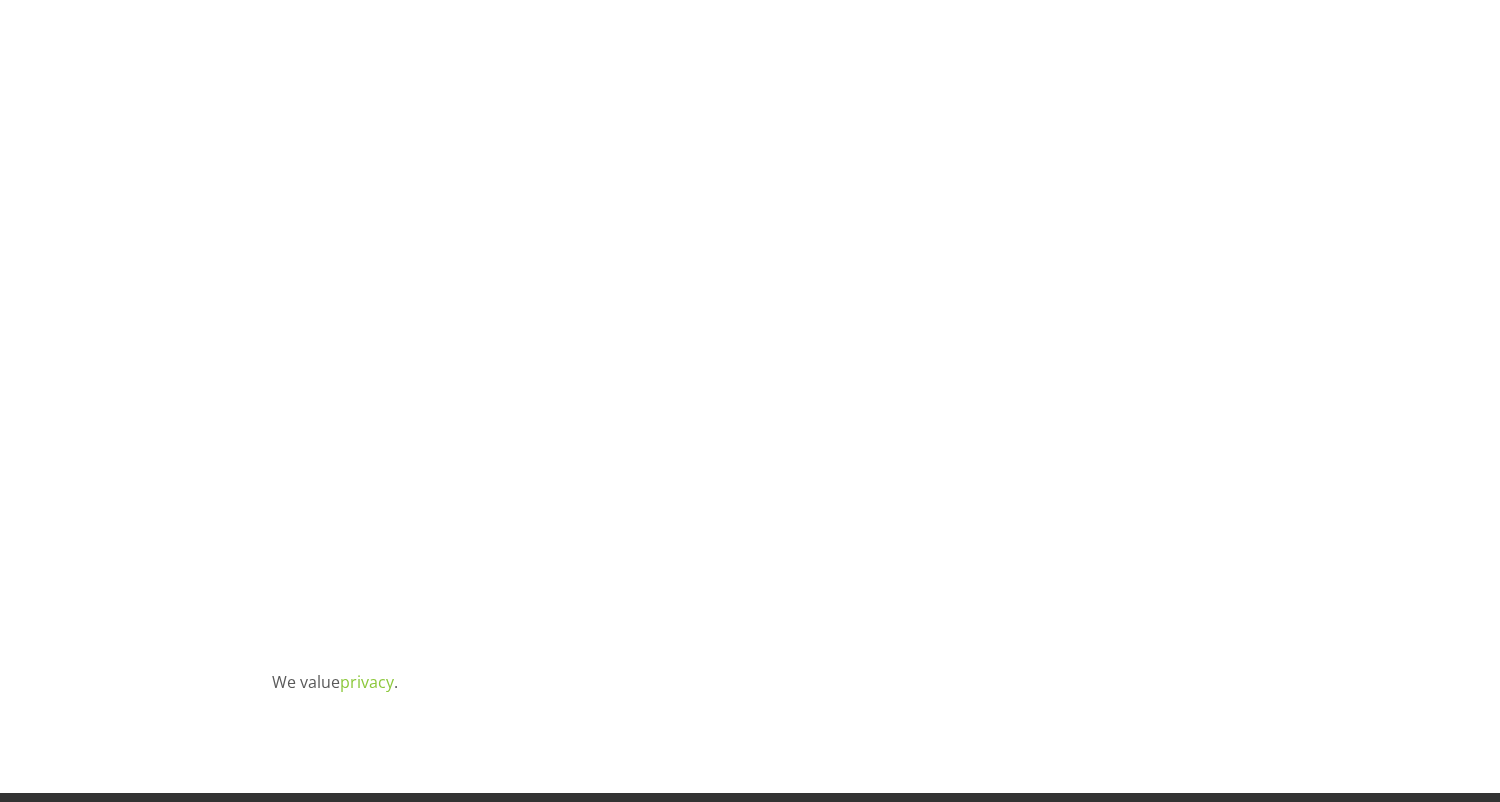 scroll, scrollTop: 0, scrollLeft: 0, axis: both 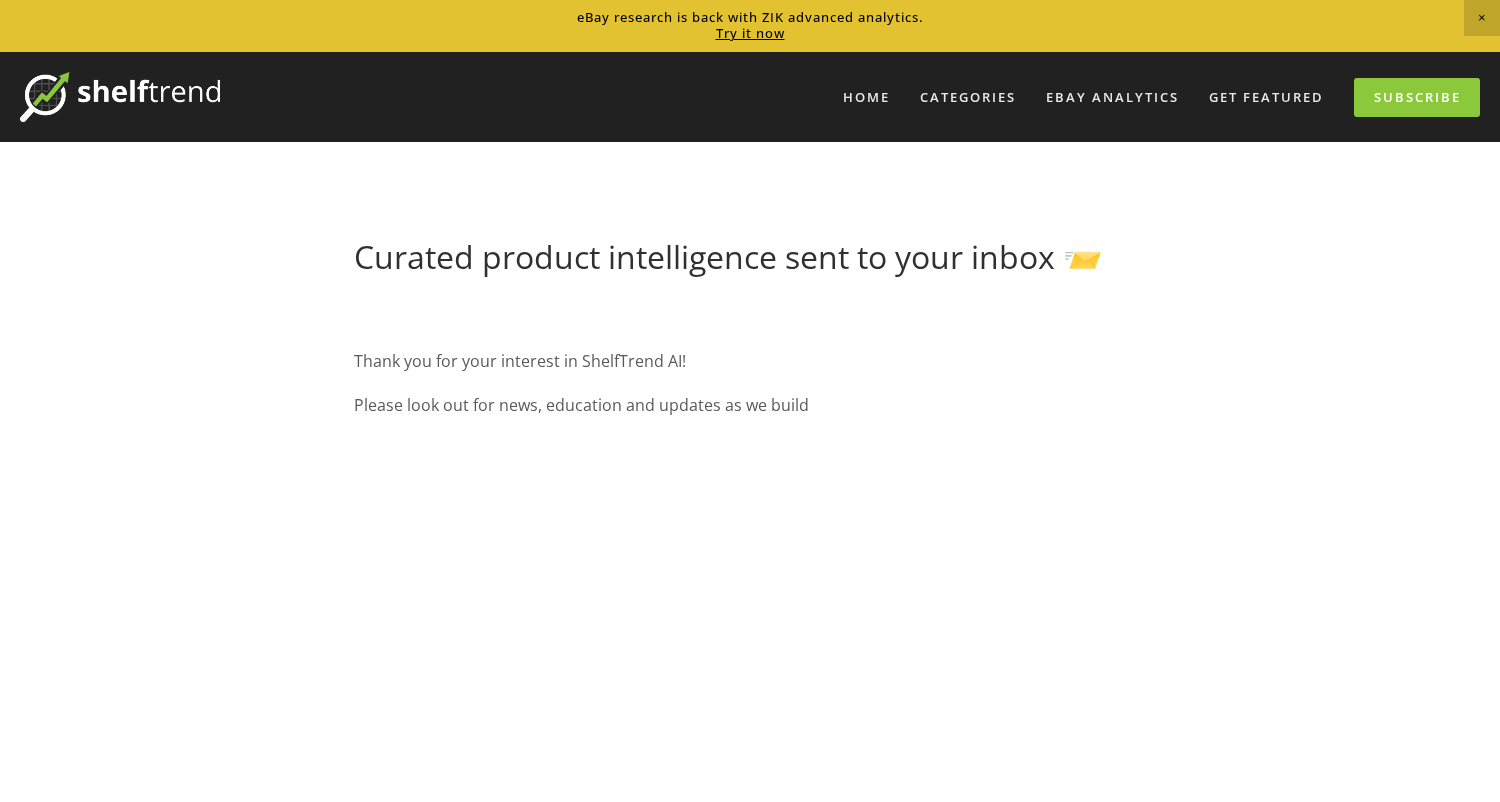 click on "Home
Categories
Auto Parts
Electronics
Fashion
Home & Garden" at bounding box center (750, 97) 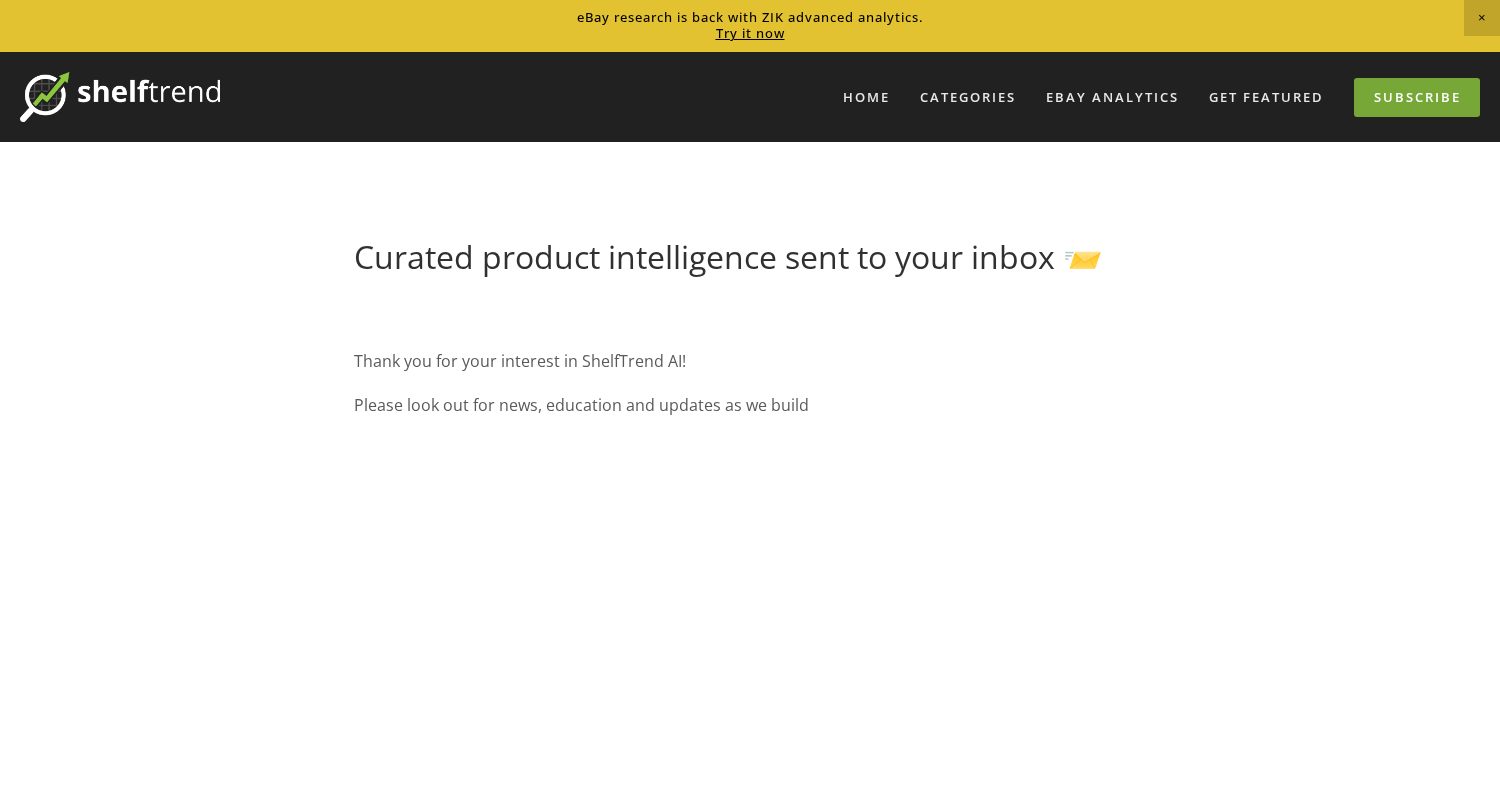 click on "Subscribe" at bounding box center [1417, 97] 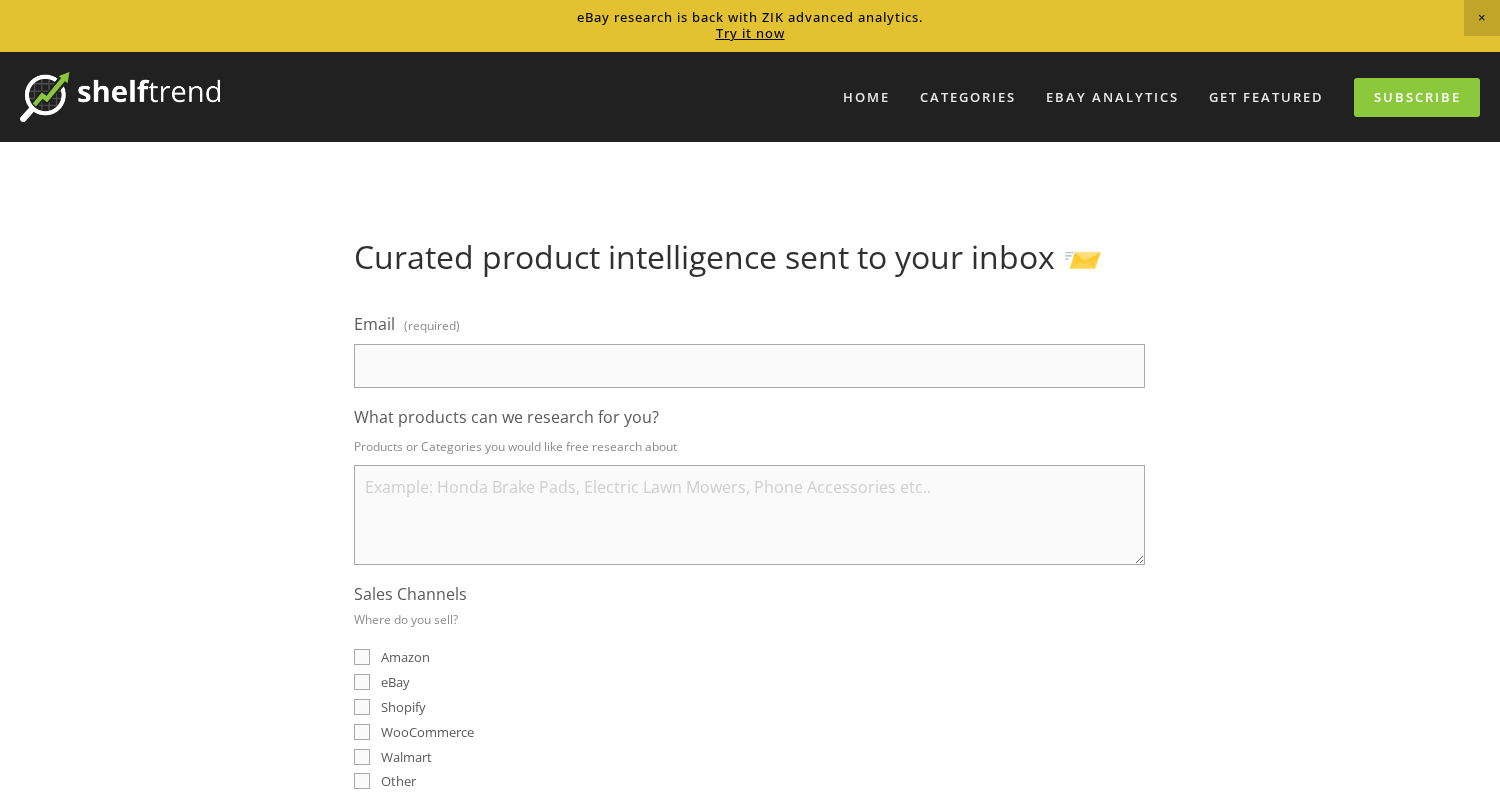 scroll, scrollTop: 0, scrollLeft: 0, axis: both 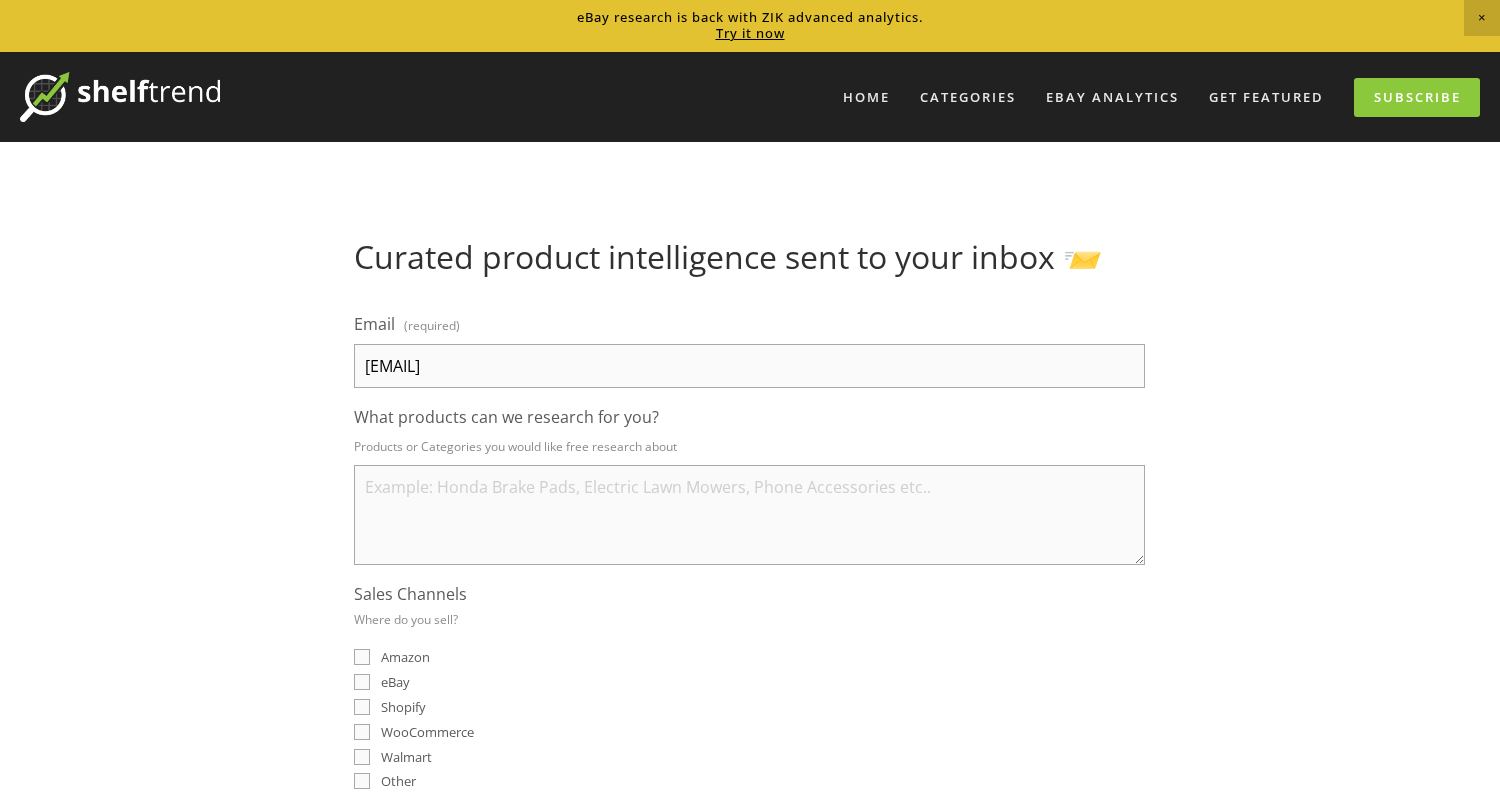 type on "atucker27@westendsecondary.com" 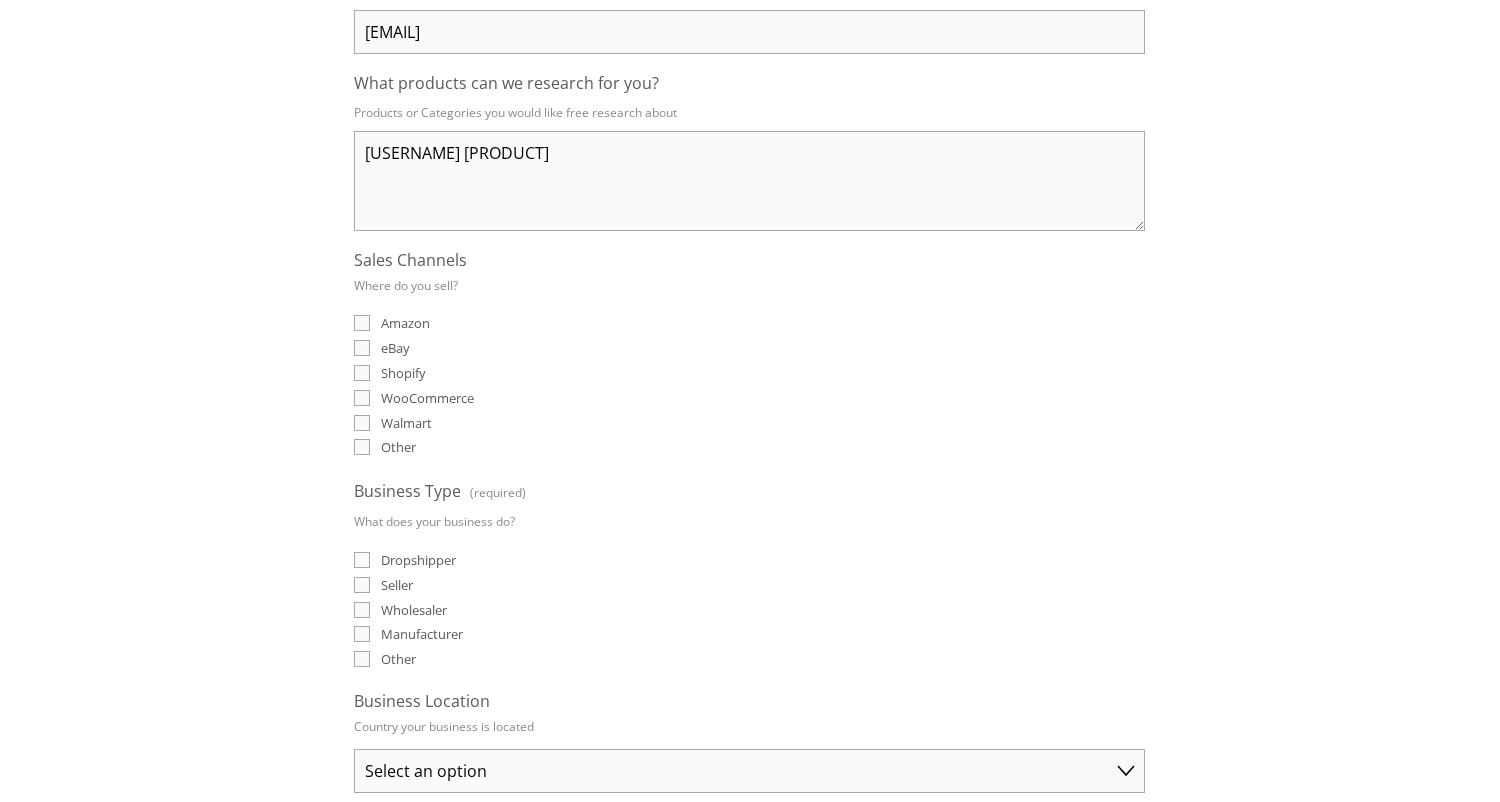 scroll, scrollTop: 423, scrollLeft: 0, axis: vertical 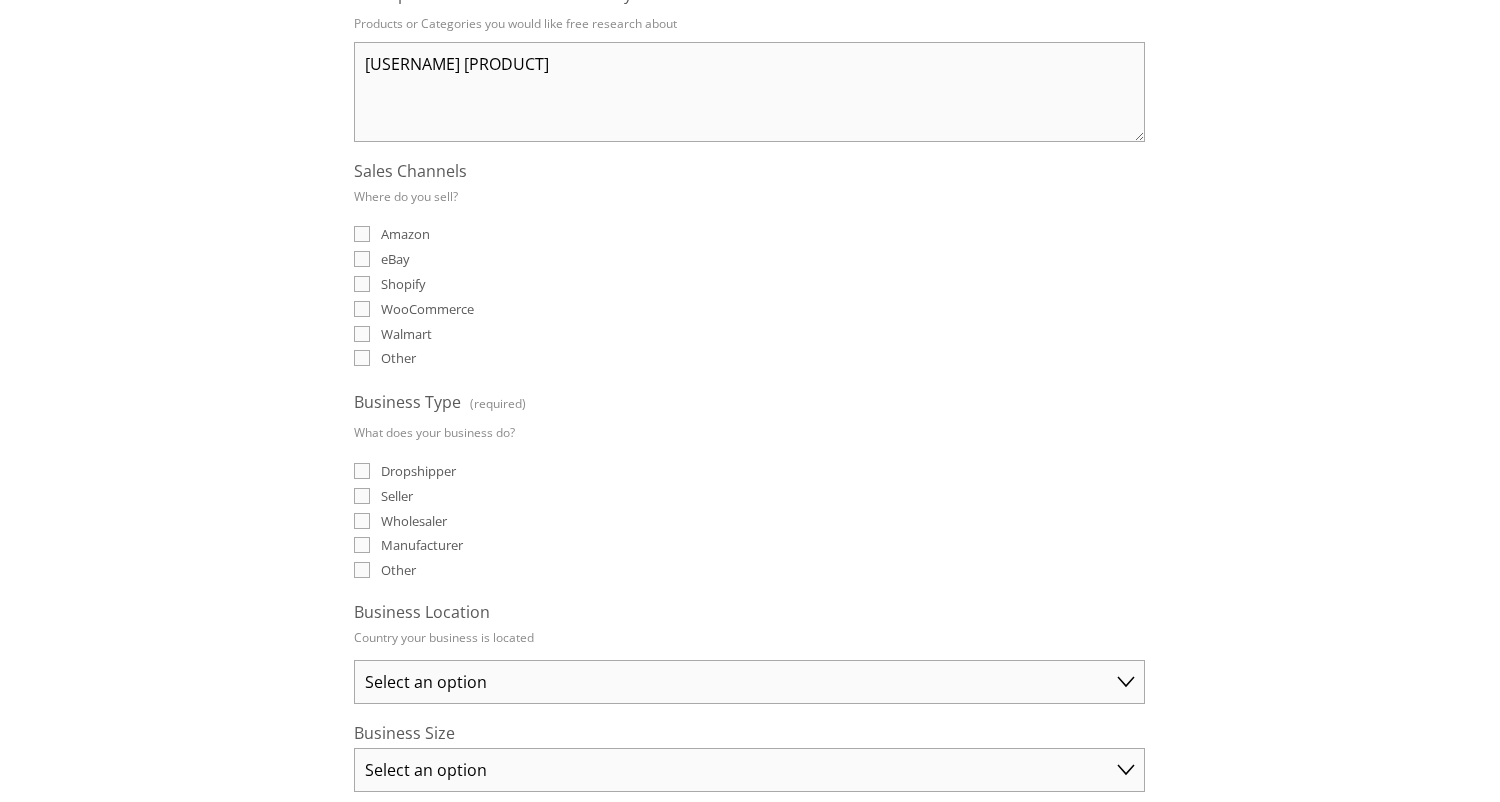 type on "I want to find best selling products." 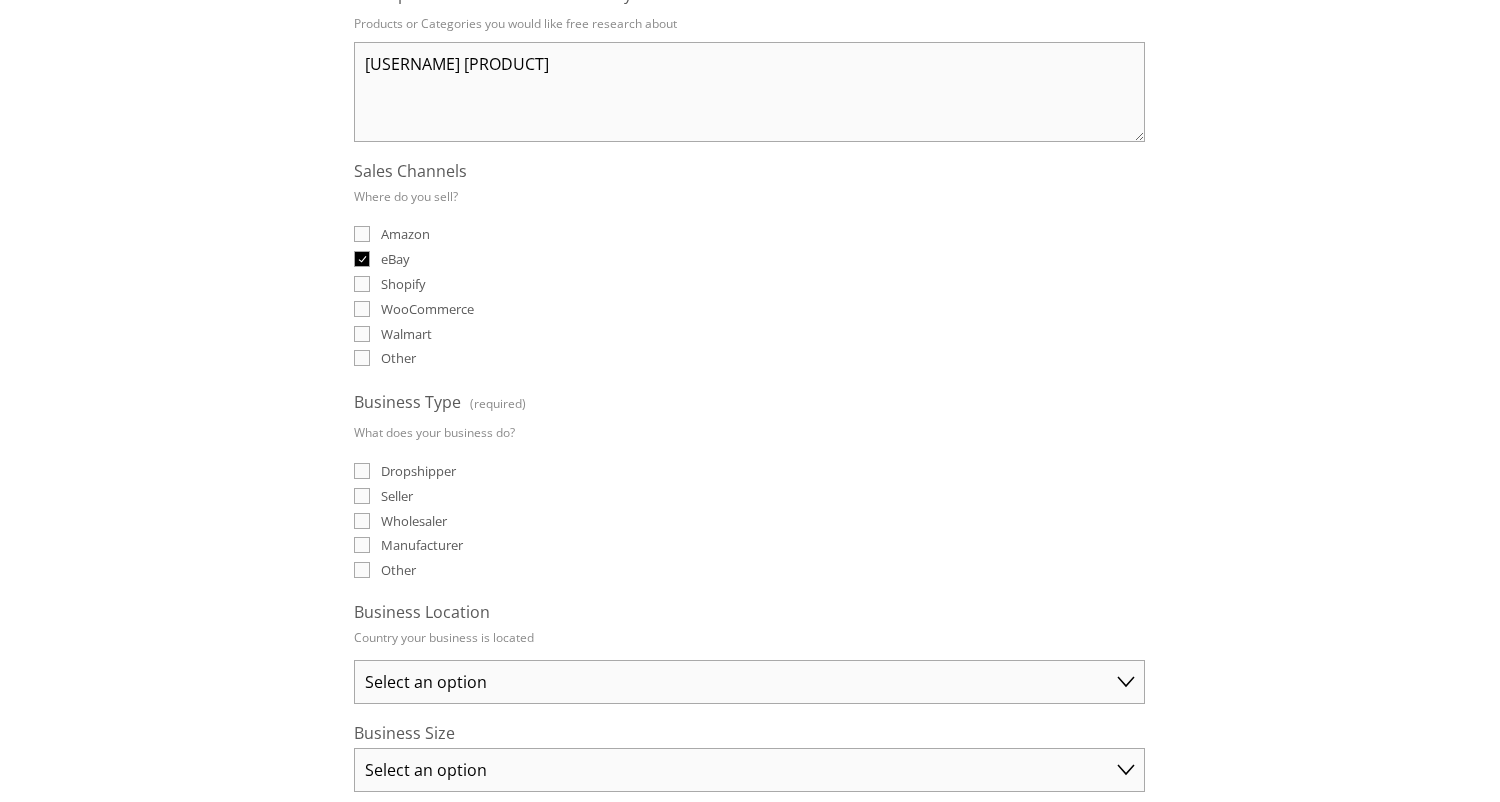 checkbox on "true" 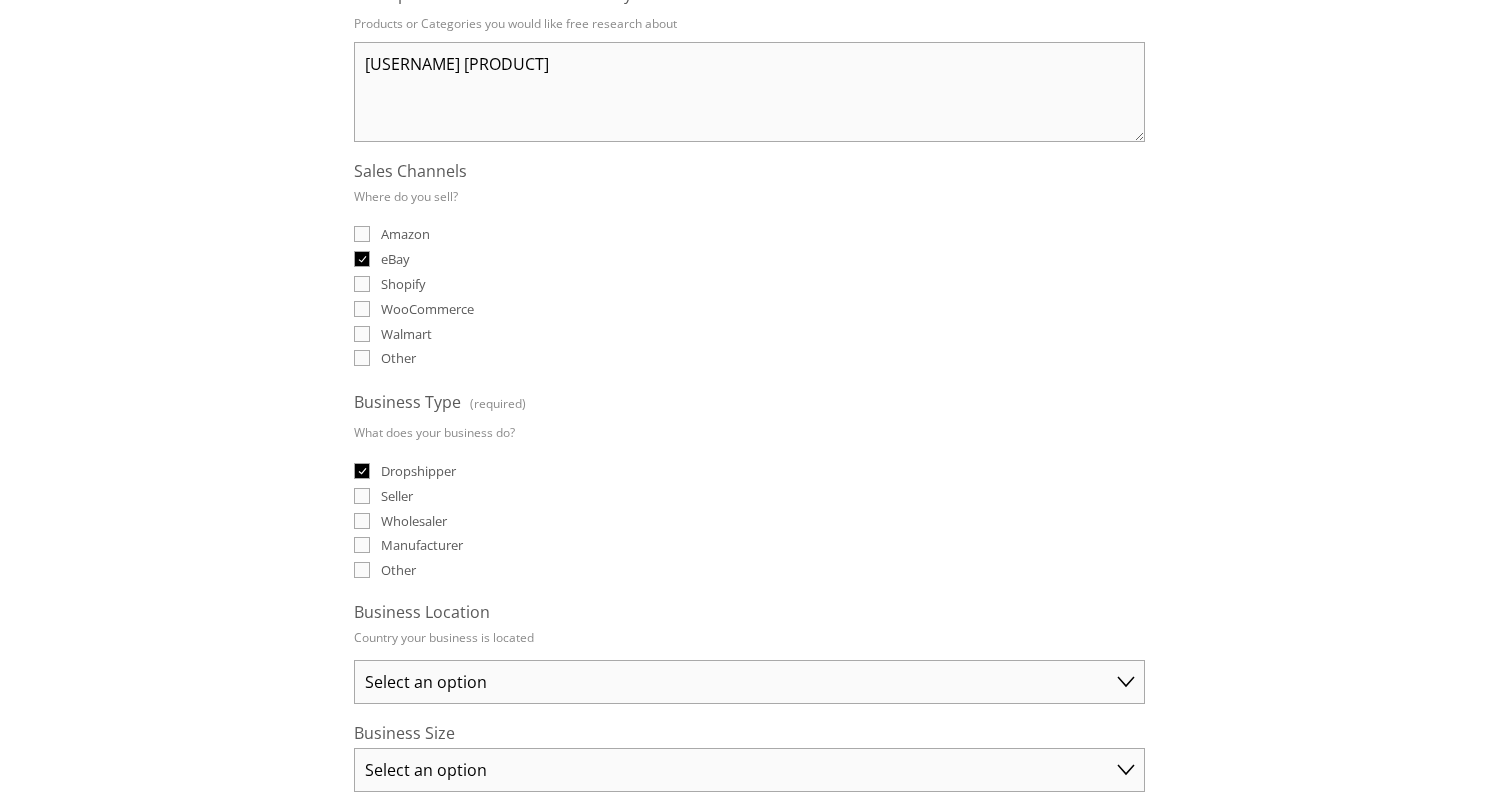 checkbox on "true" 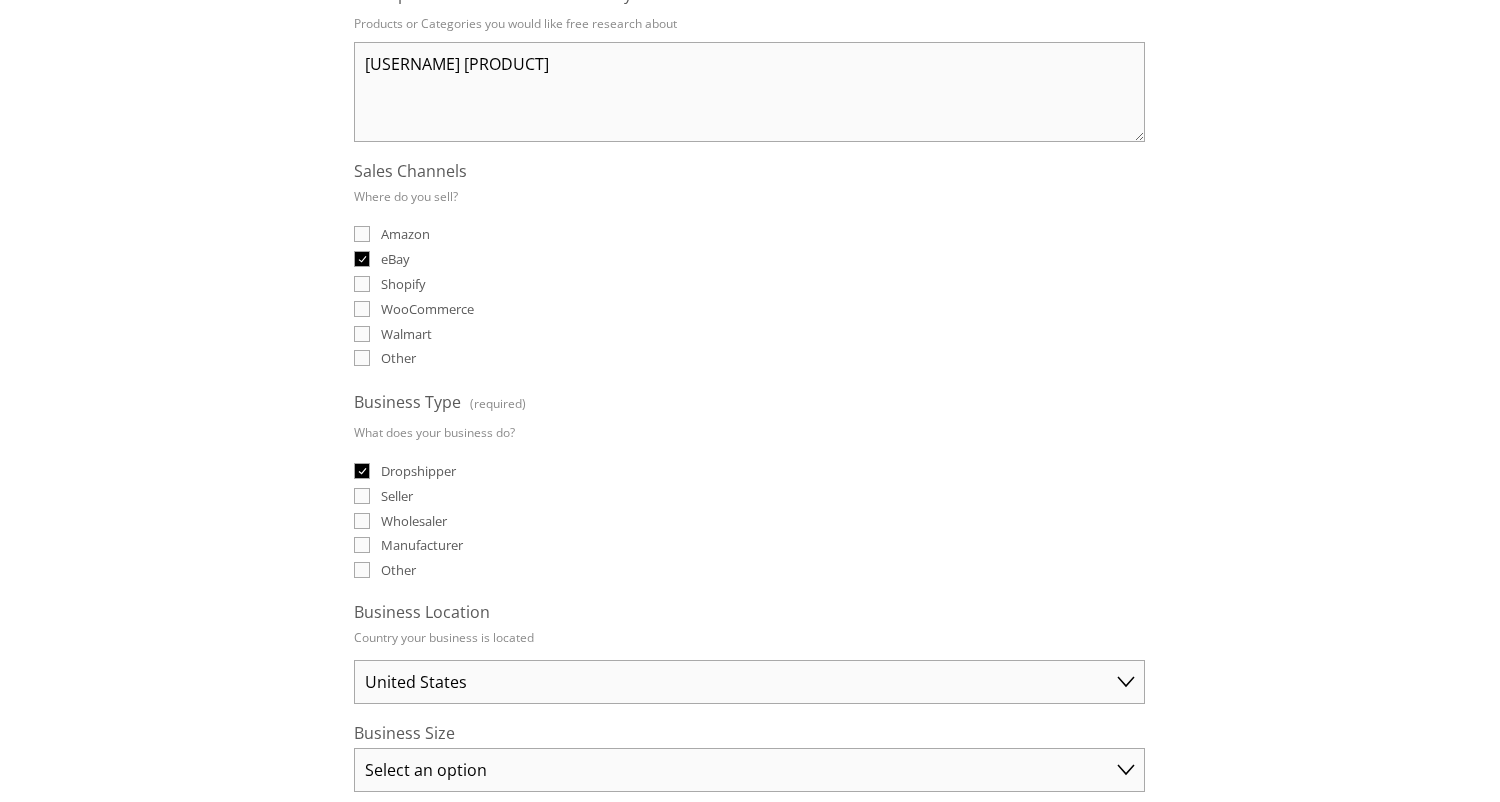 click on "Select an option Australia United States United Kingdom China Japan Germany Canada Other" at bounding box center (749, 682) 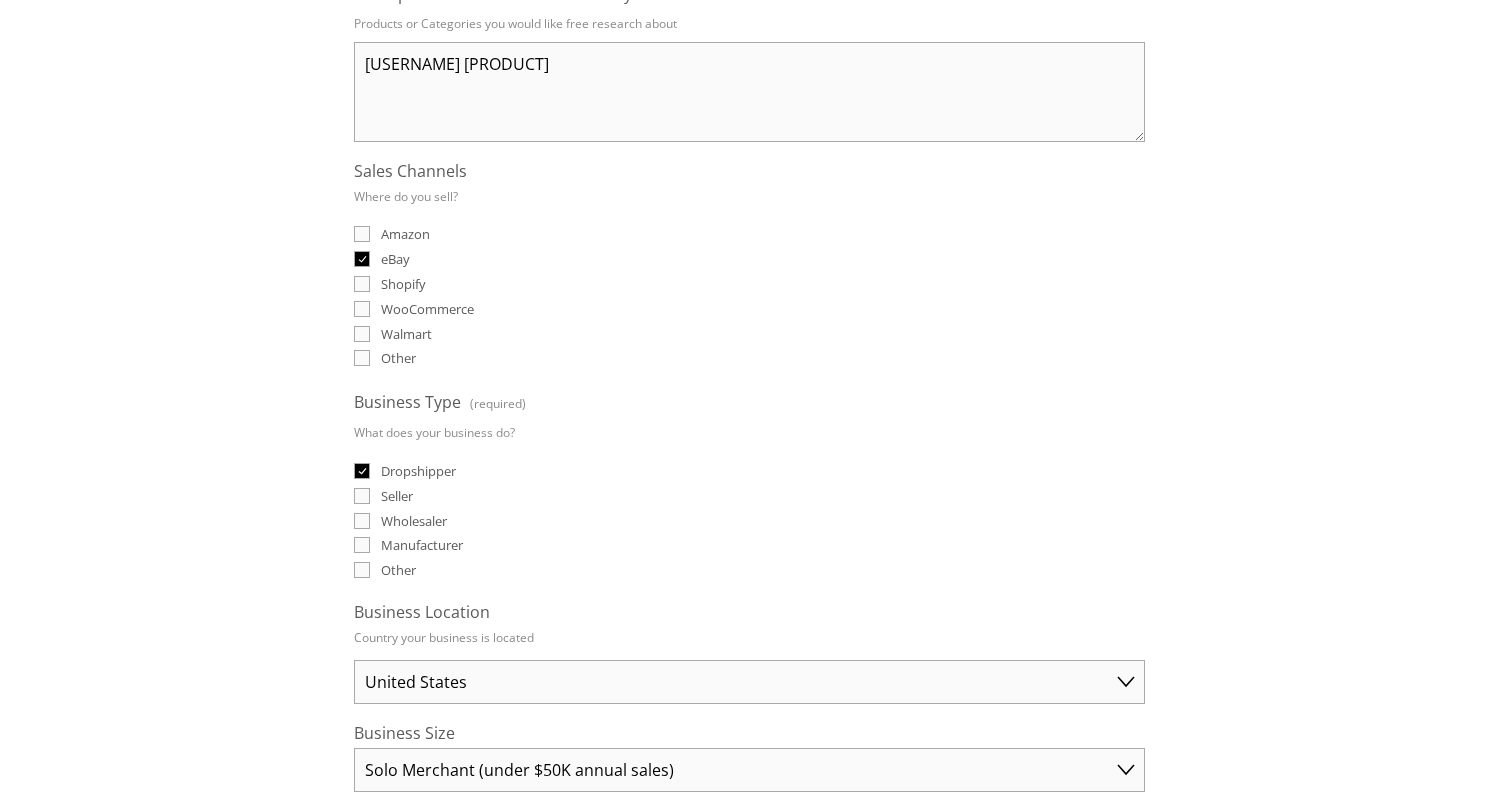 click on "Select an option Solo Merchant (under $50K annual sales) Small Business ($50K - $250K annual sales) Established Business (Over $250K annual sales)" at bounding box center (749, 770) 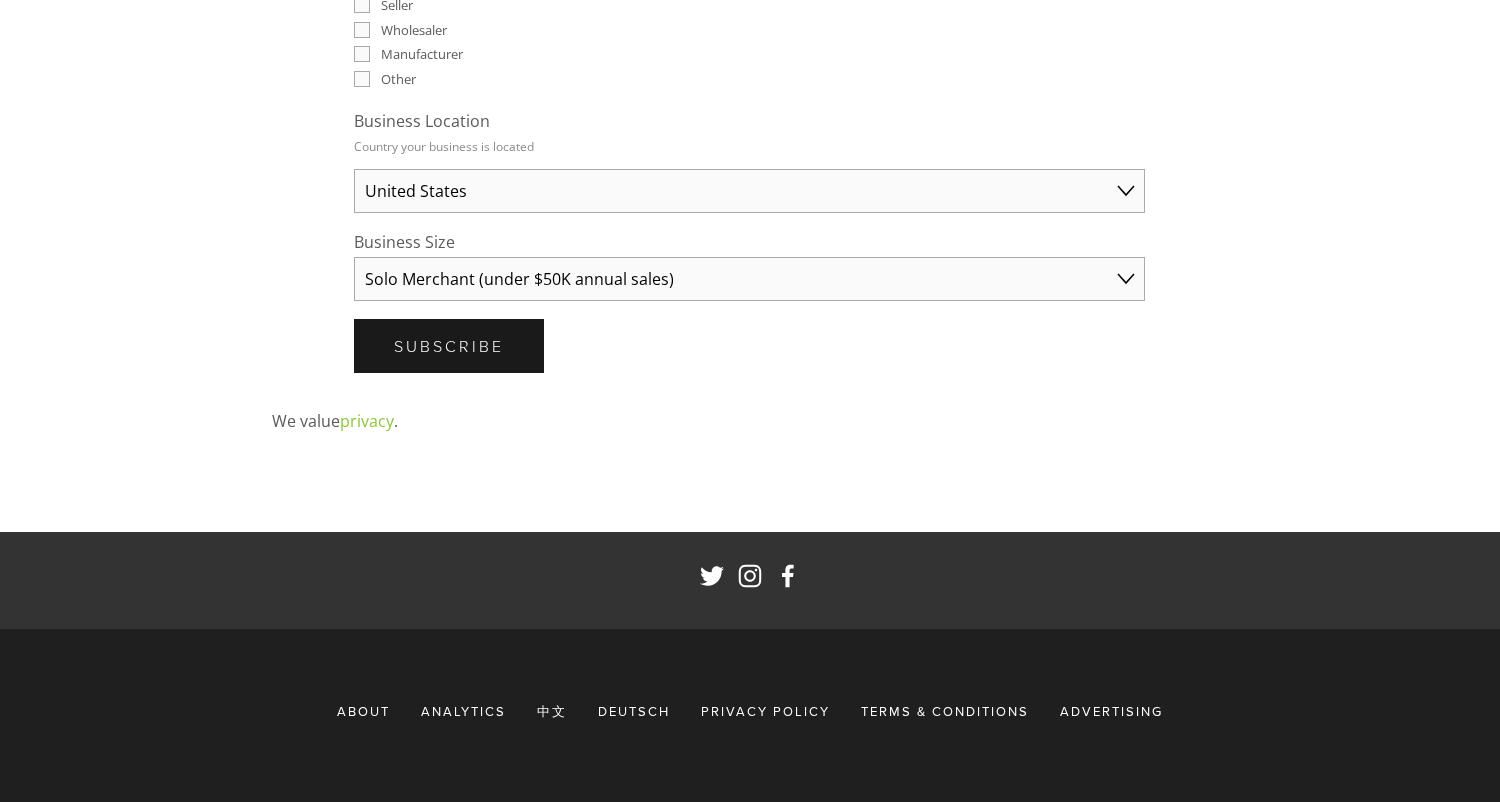 scroll, scrollTop: 921, scrollLeft: 0, axis: vertical 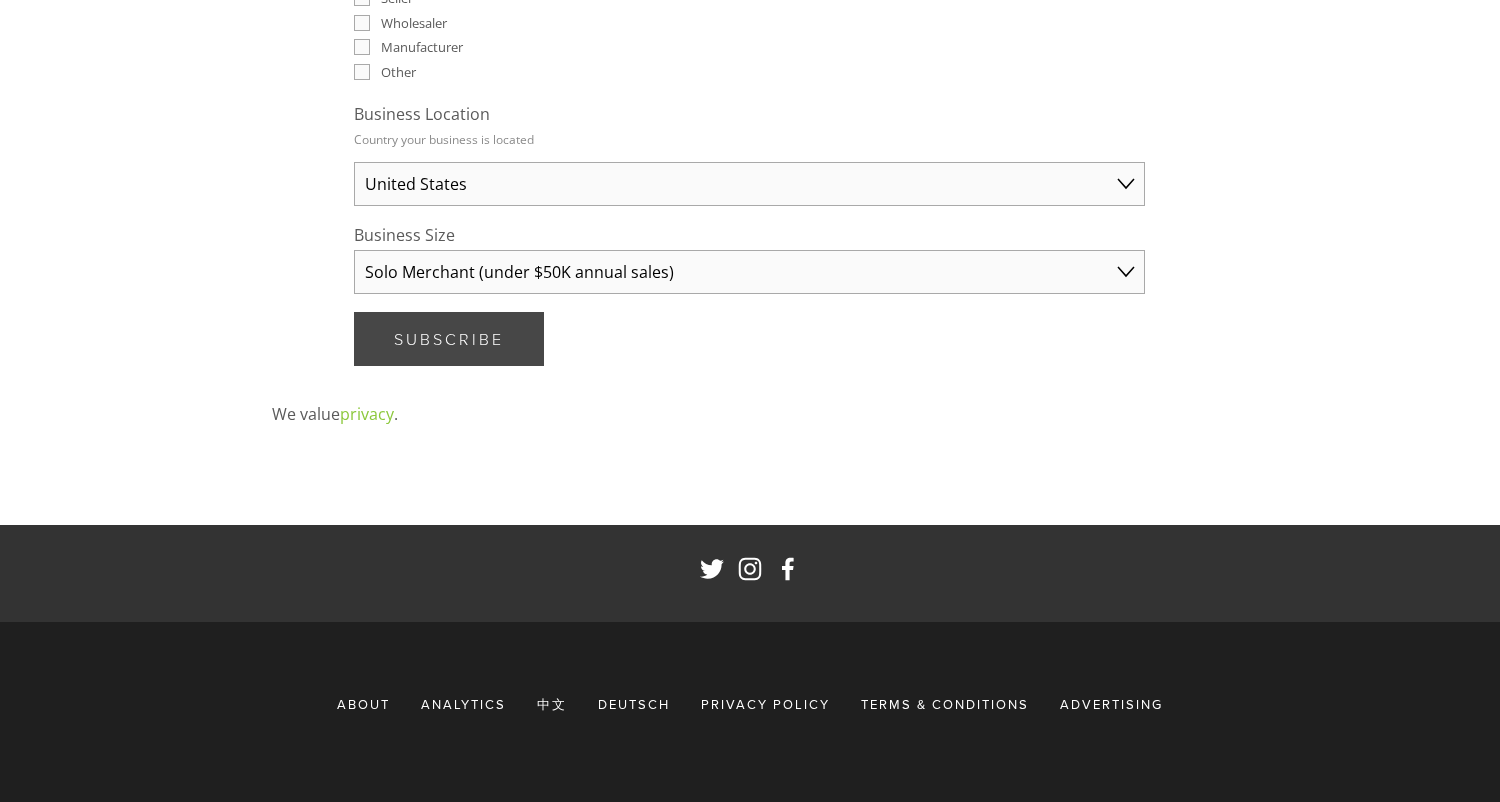 click on "Subscribe Subscribe" at bounding box center (449, 339) 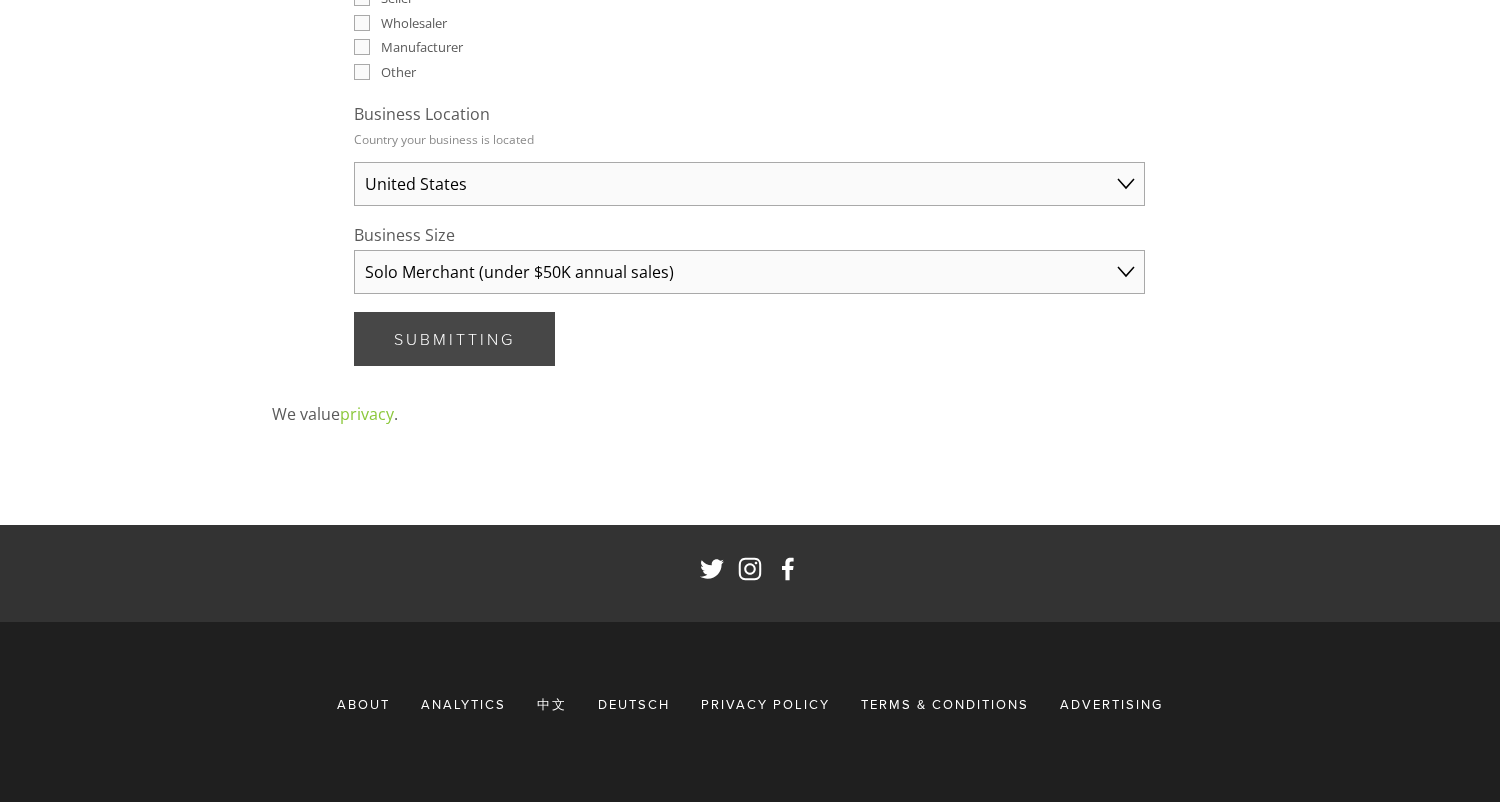 scroll, scrollTop: 0, scrollLeft: 0, axis: both 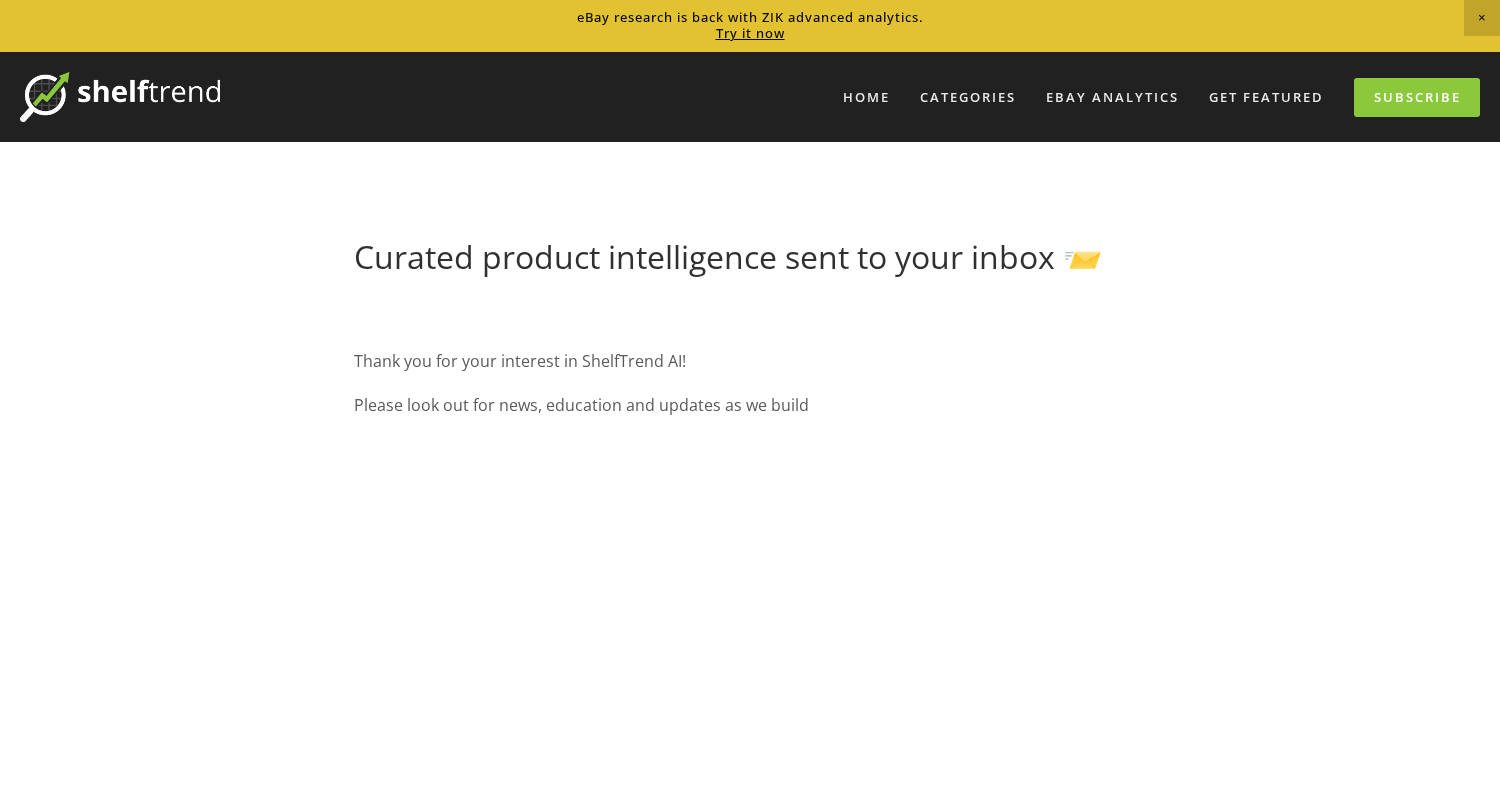 click on "Curated product intelligence sent to your inbox 📨" at bounding box center [749, 257] 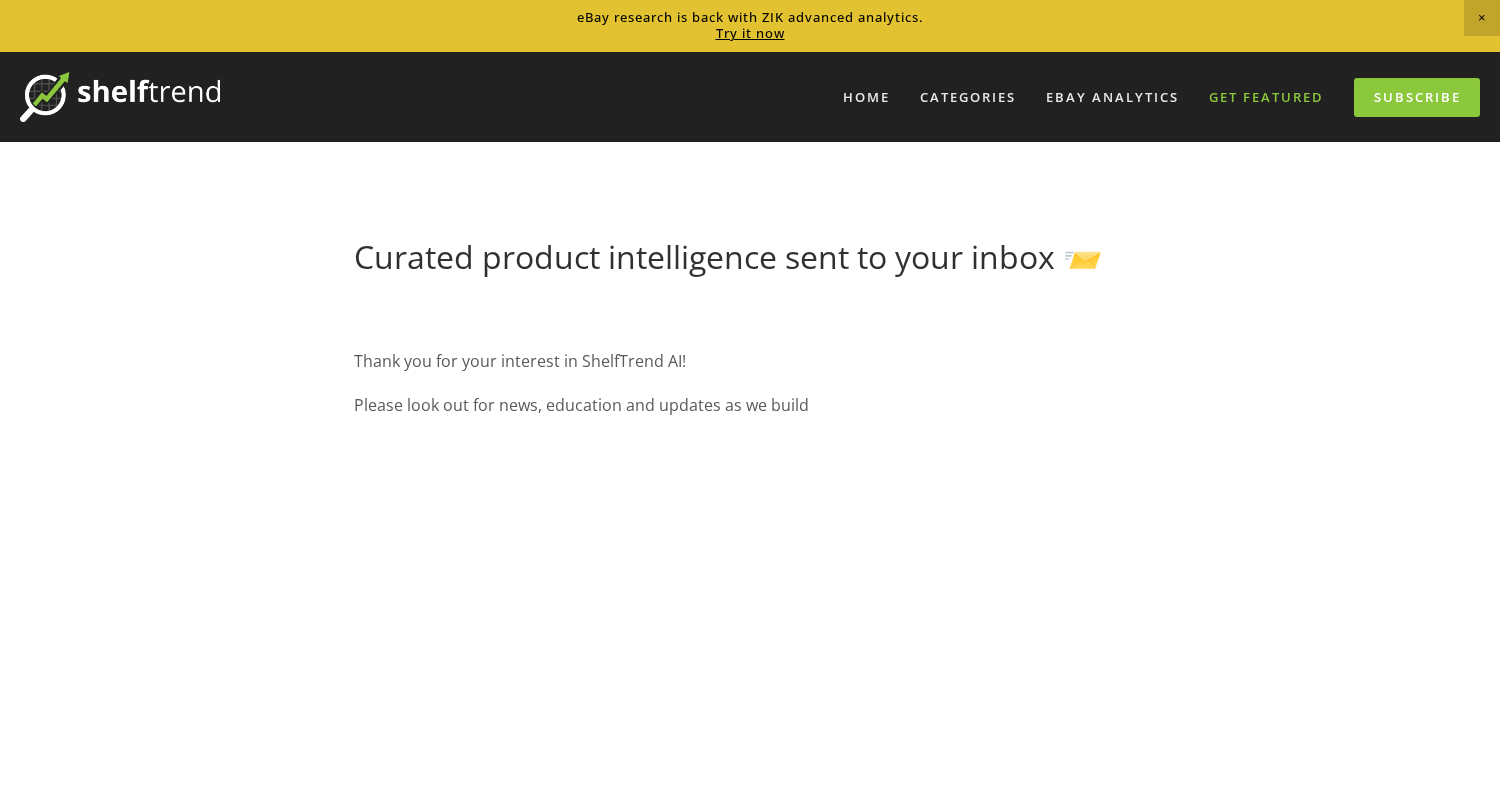 click on "Get Featured" at bounding box center [1266, 97] 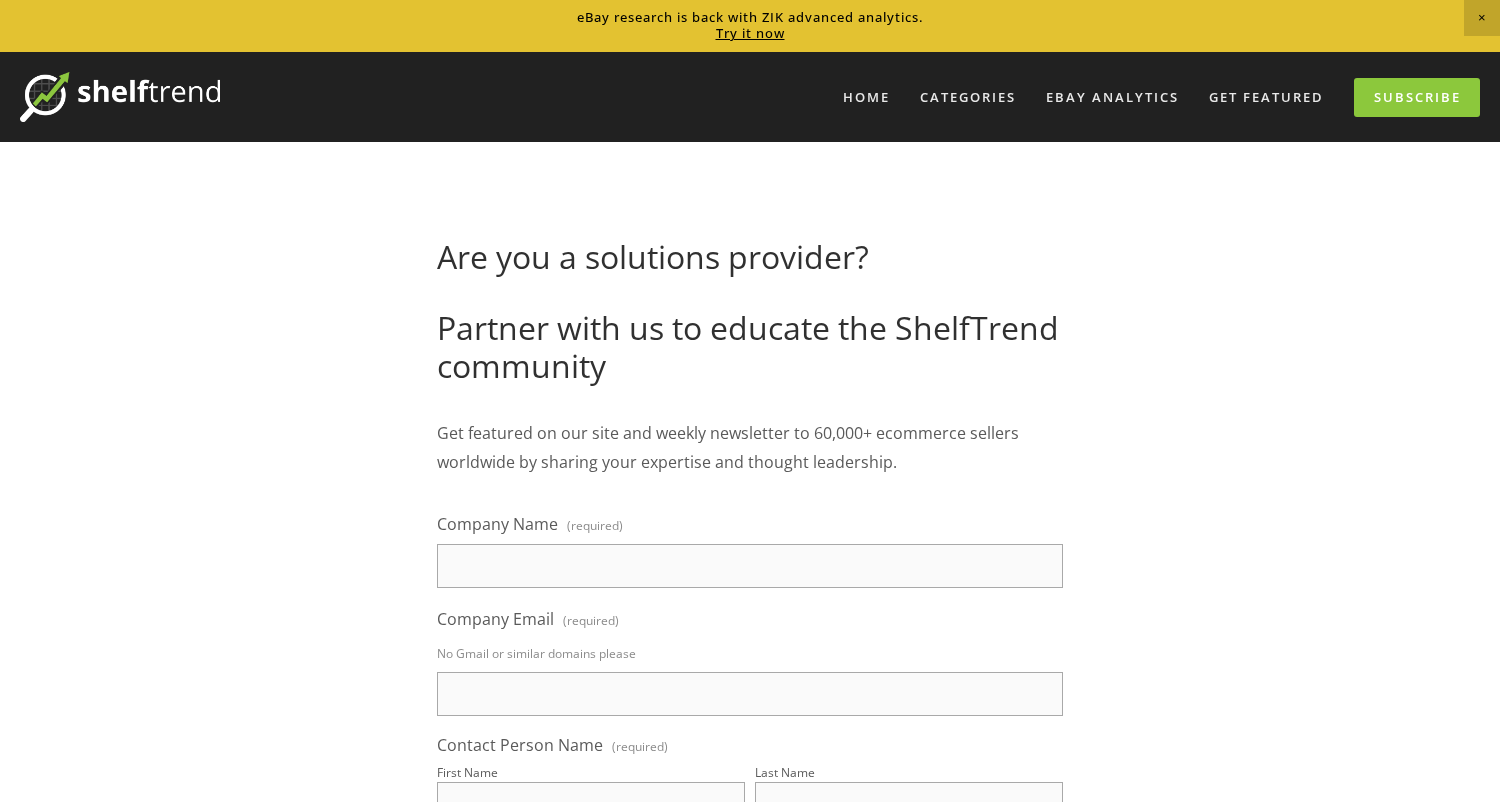 scroll, scrollTop: 0, scrollLeft: 0, axis: both 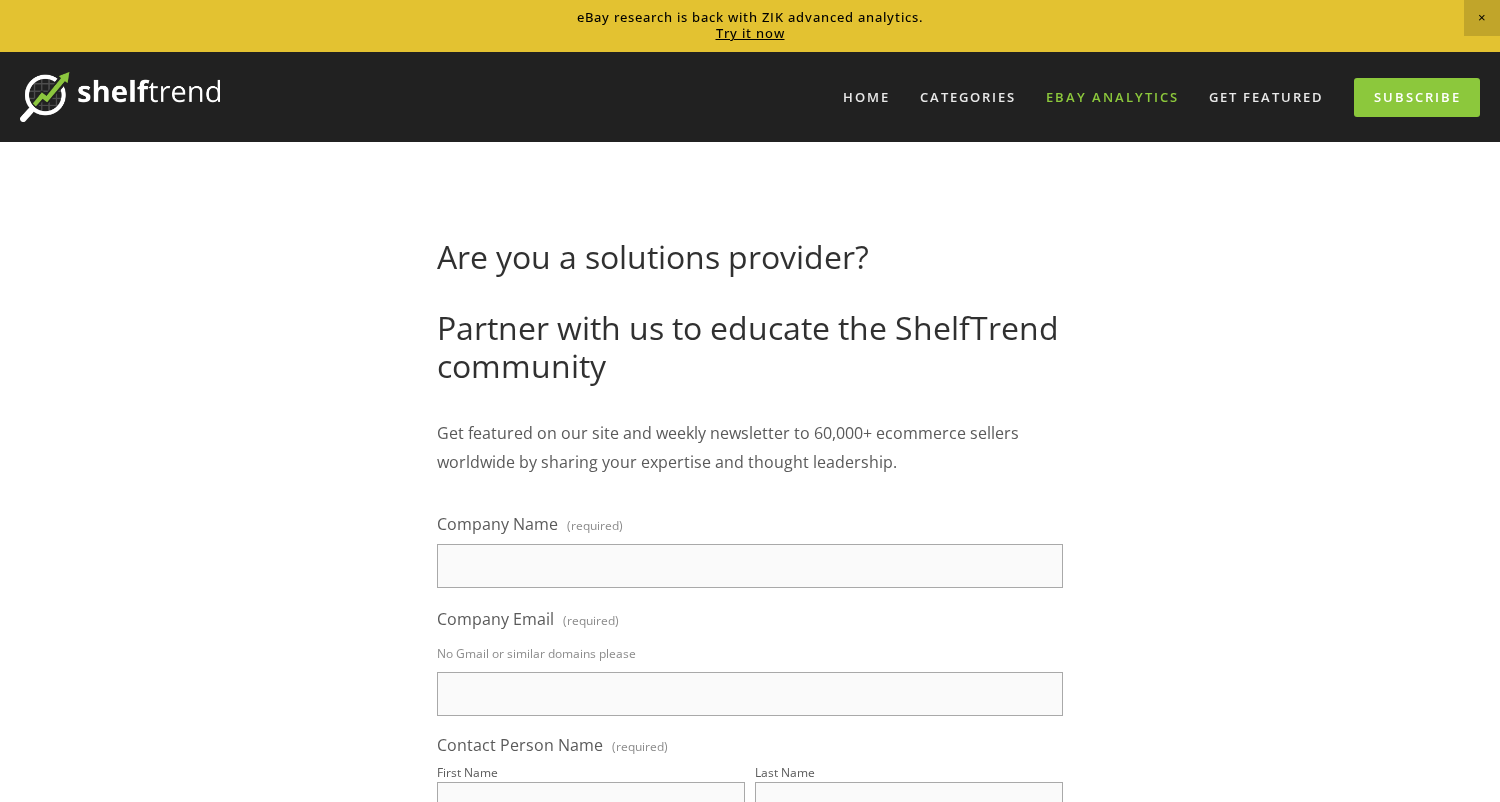 click on "eBay Analytics" at bounding box center [1112, 97] 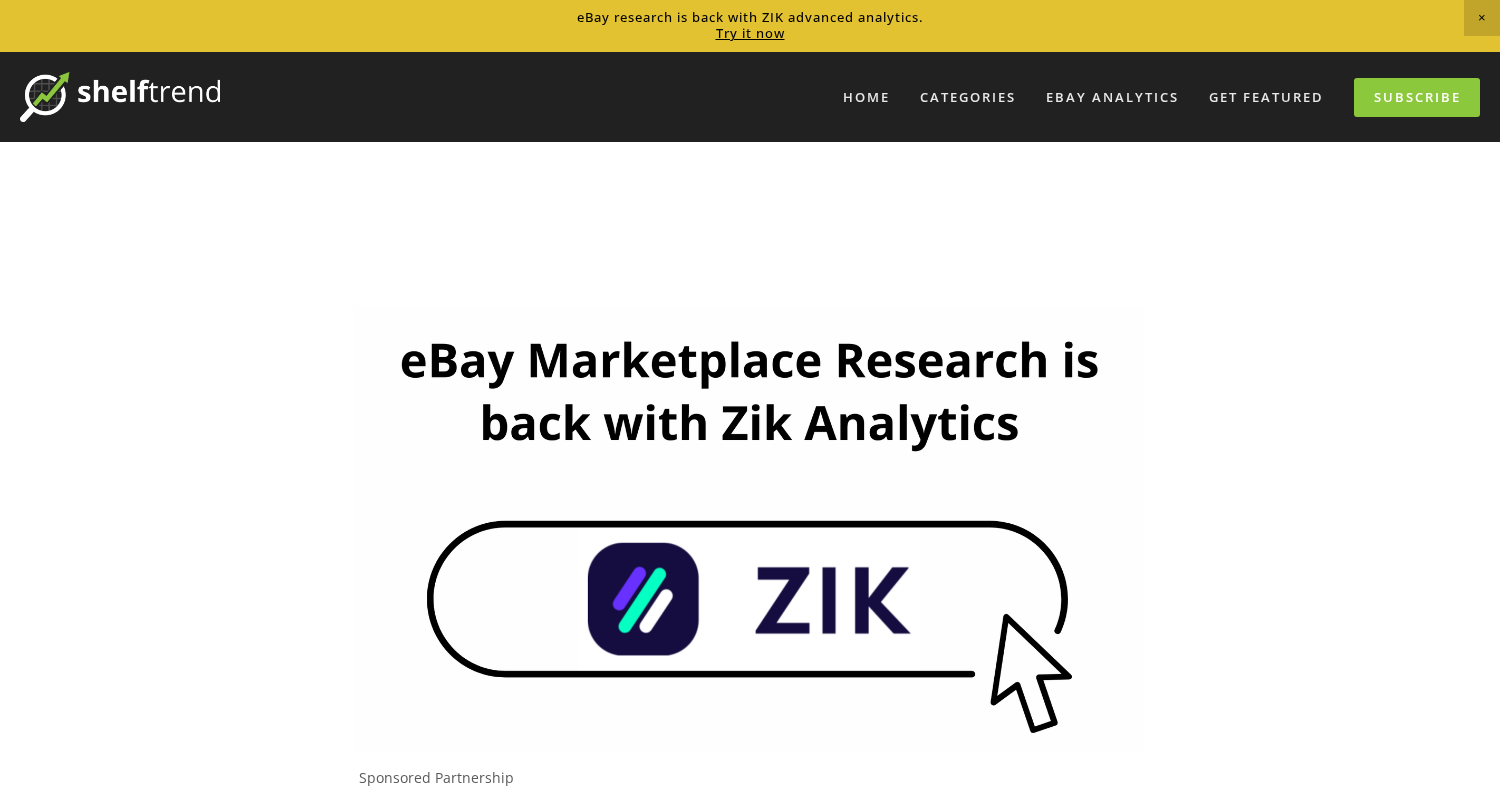 scroll, scrollTop: 0, scrollLeft: 0, axis: both 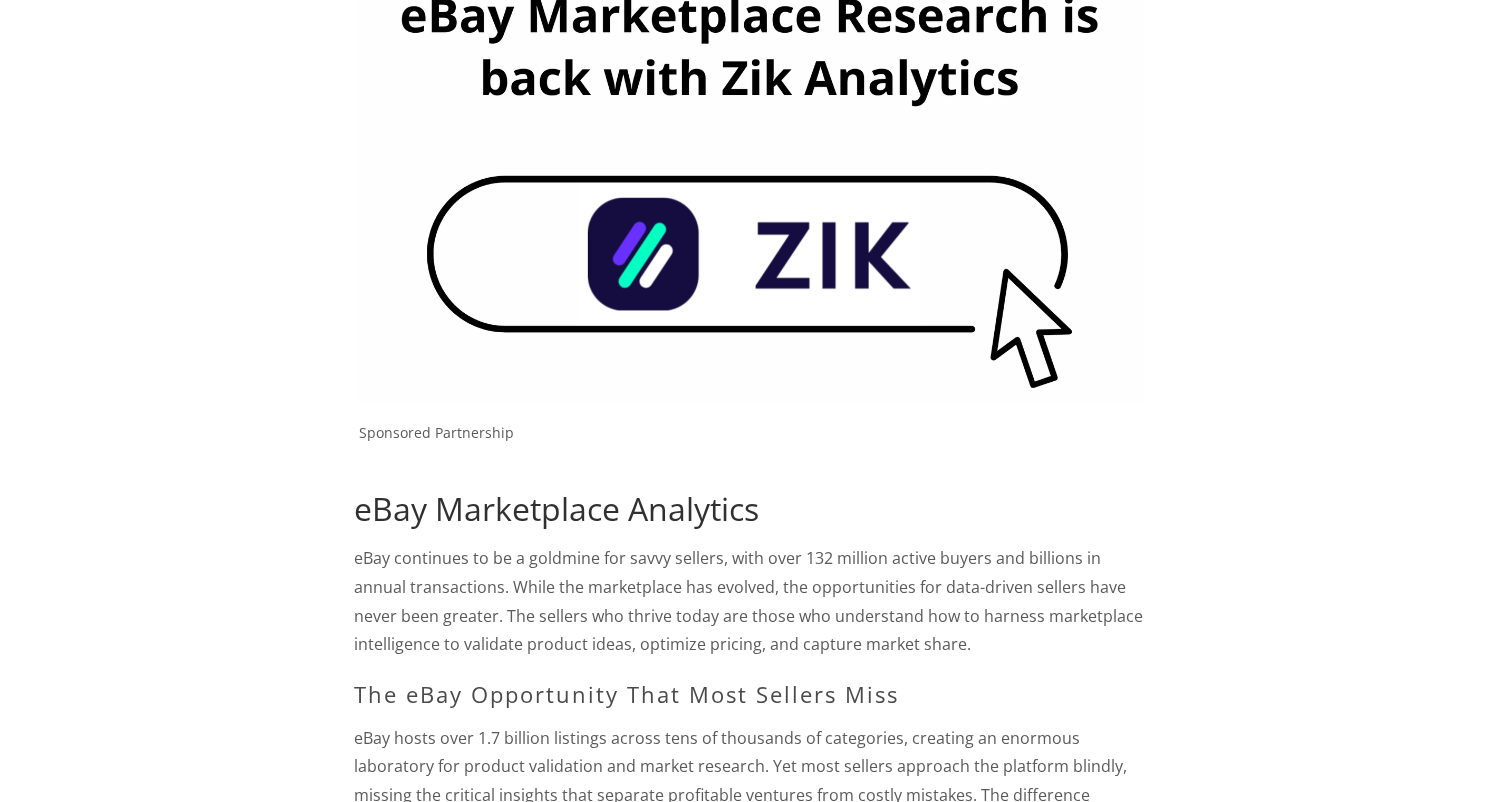 click at bounding box center (749, 183) 